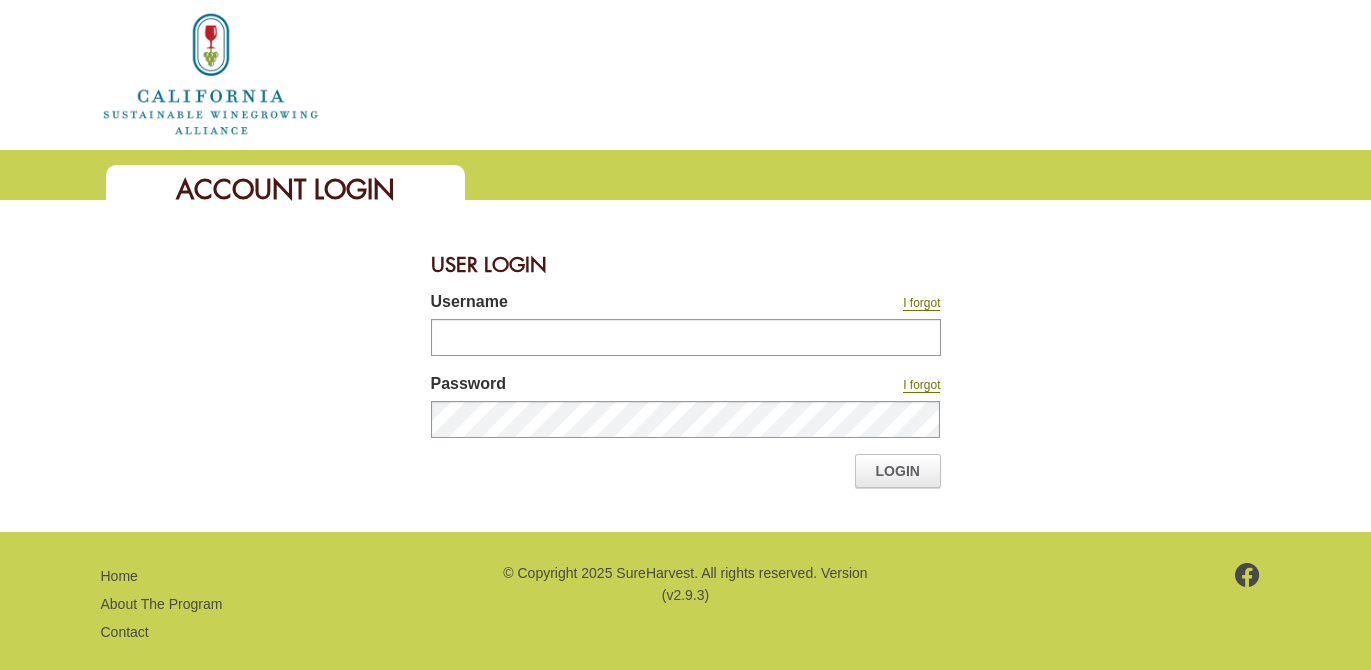 scroll, scrollTop: 0, scrollLeft: 0, axis: both 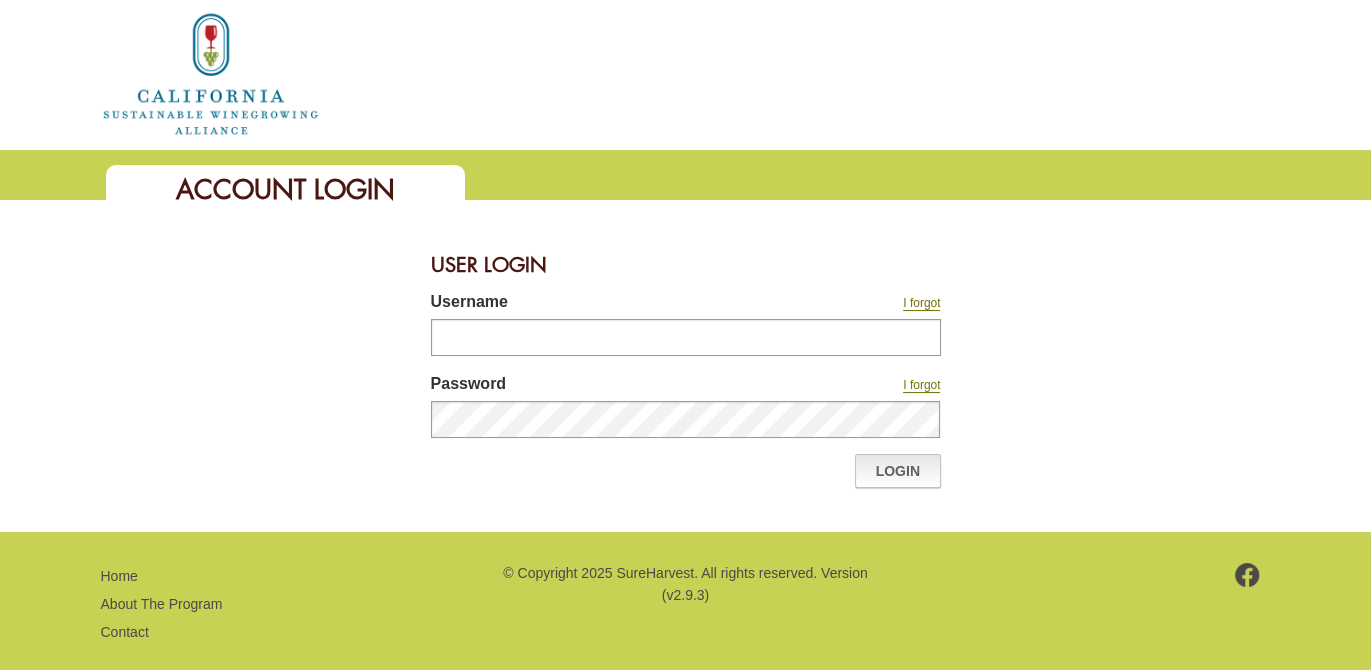 type on "********" 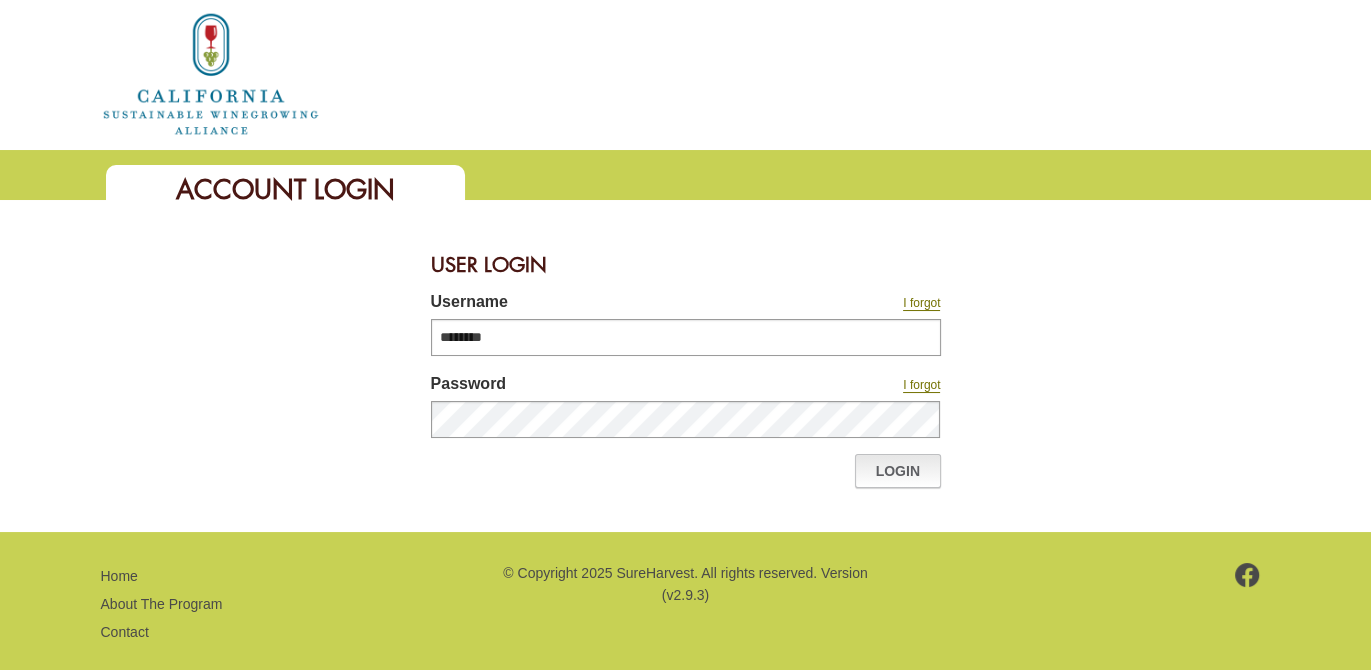 click on "Login" at bounding box center [898, 471] 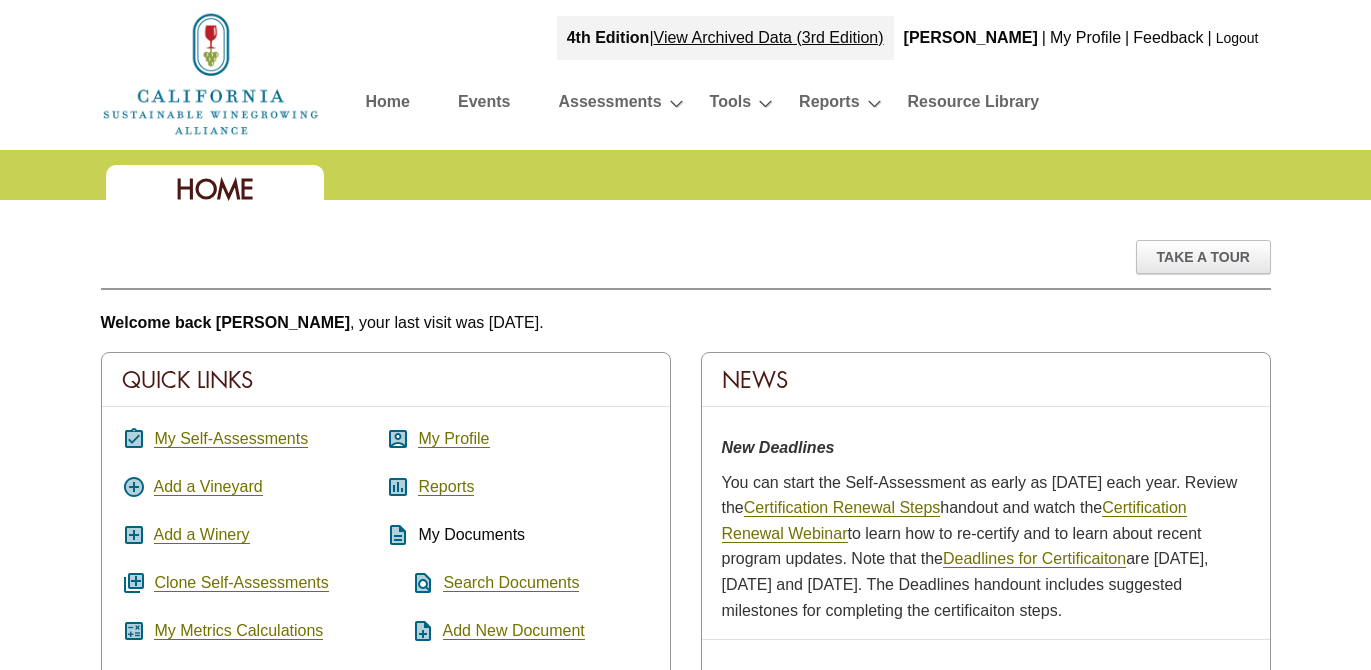 scroll, scrollTop: 0, scrollLeft: 0, axis: both 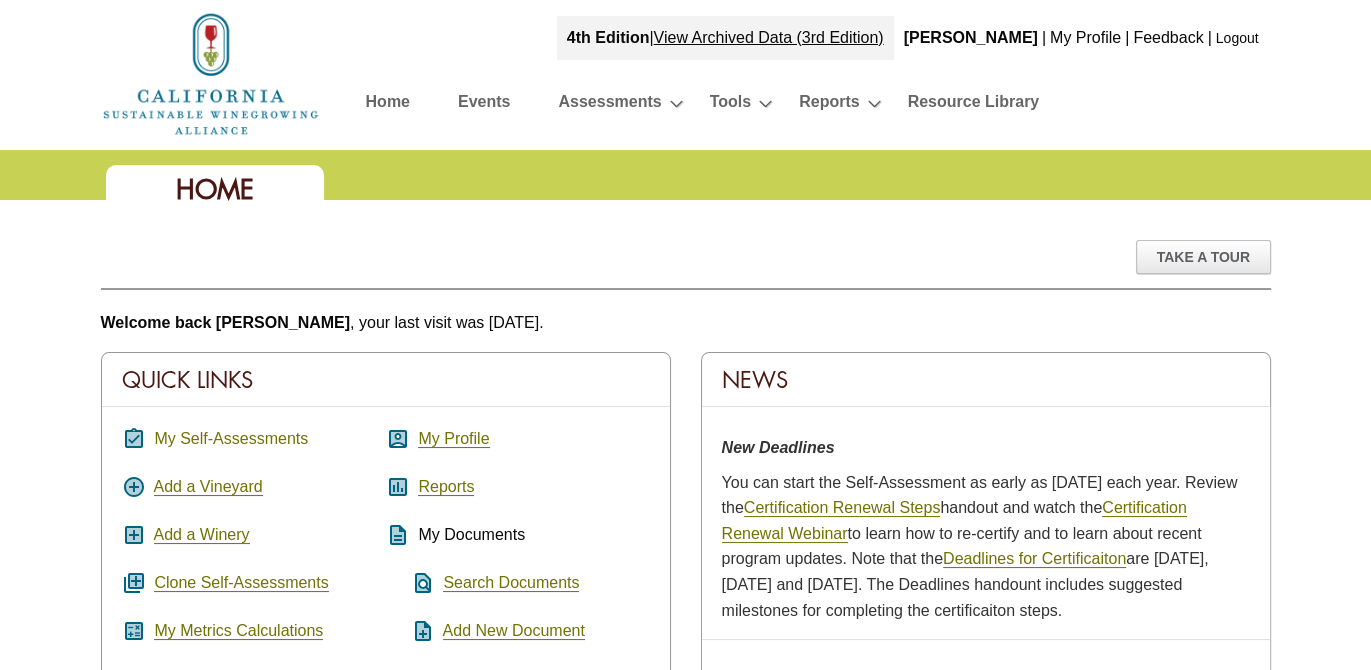 click on "My Self-Assessments" at bounding box center (231, 439) 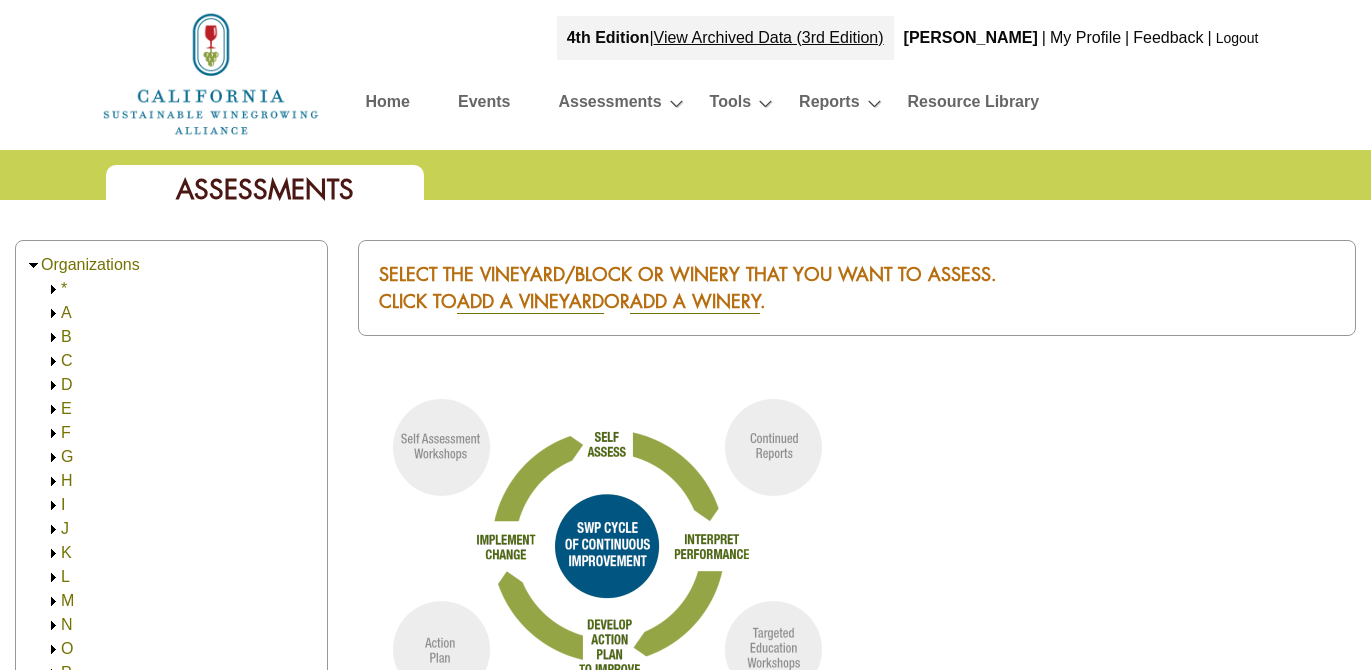 scroll, scrollTop: 0, scrollLeft: 0, axis: both 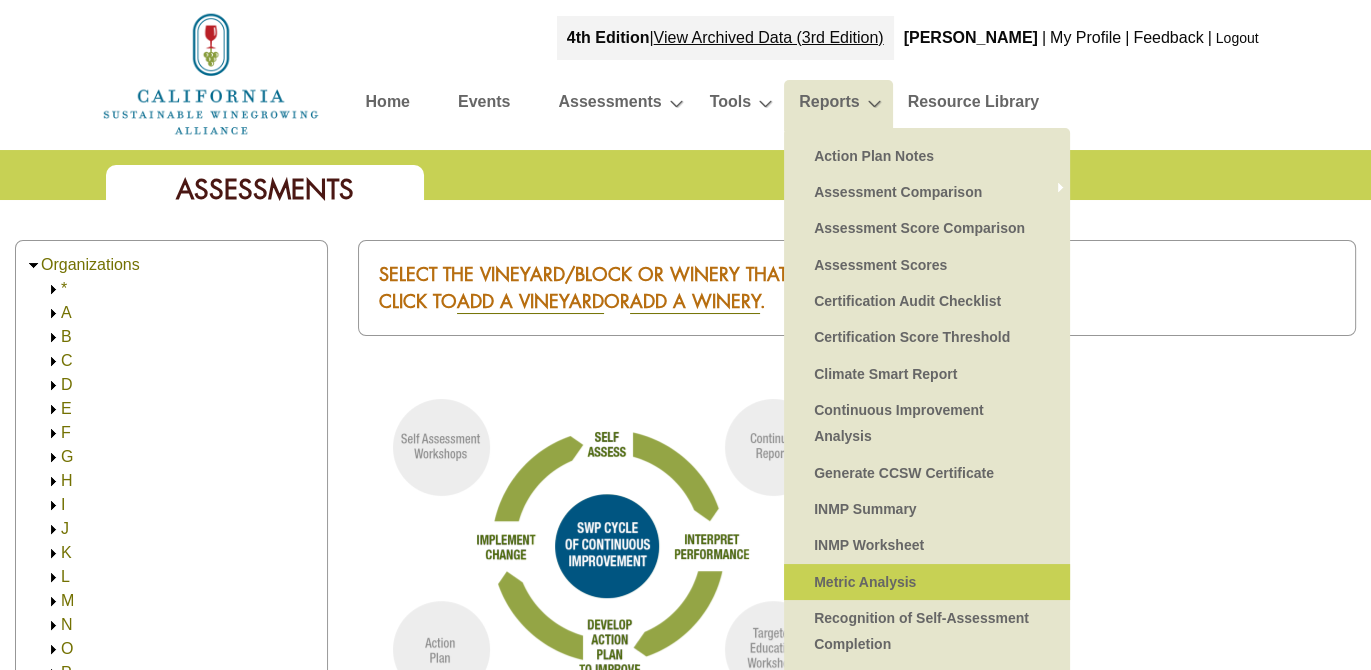 click on "Metric Analysis" at bounding box center [927, 582] 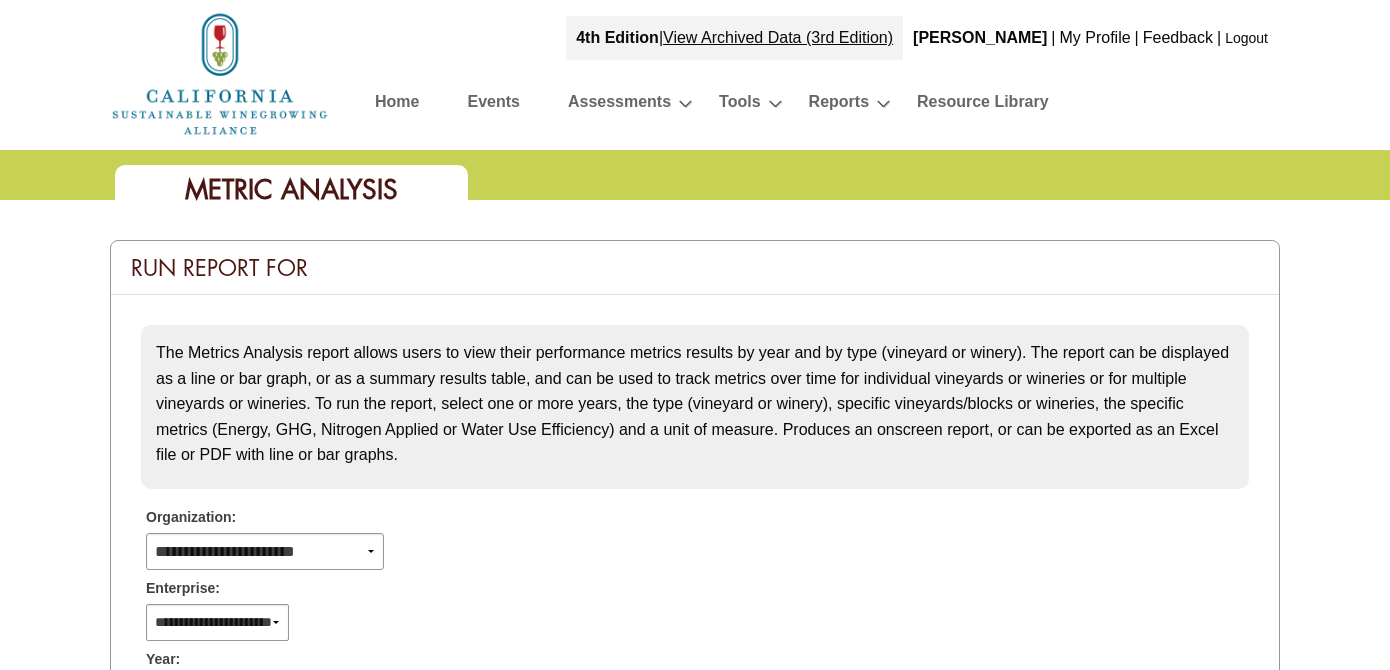 select 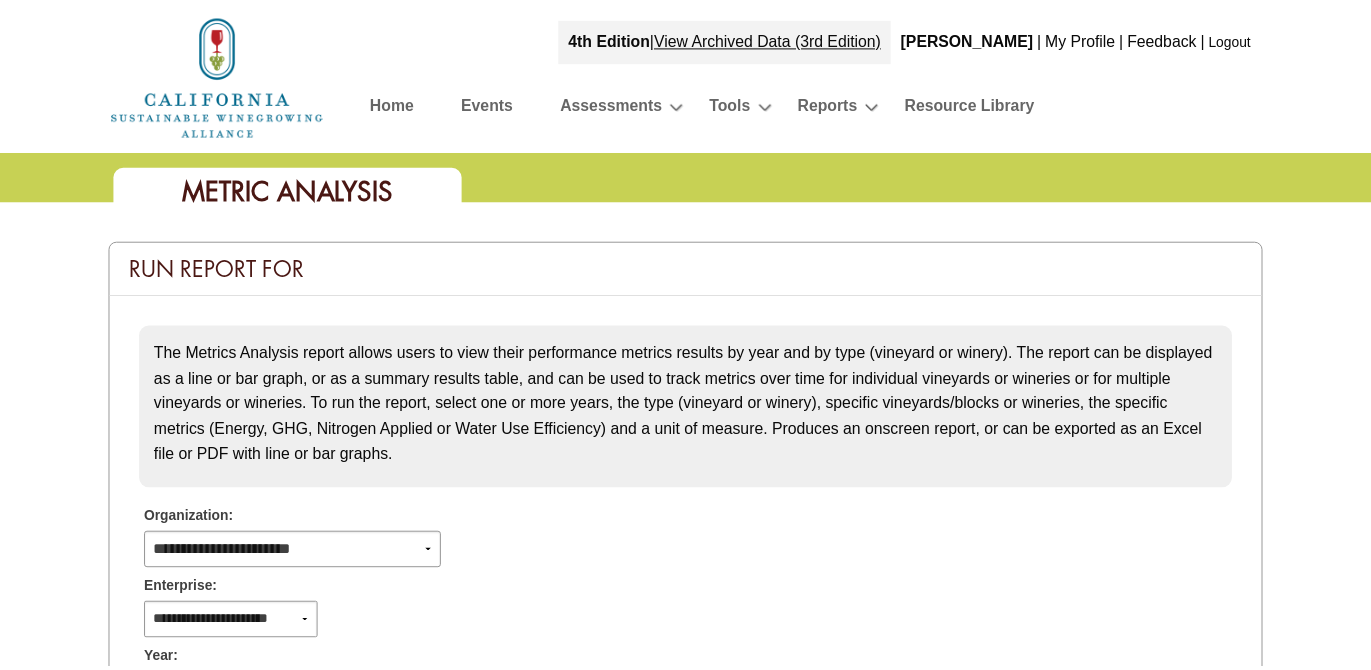 scroll, scrollTop: 0, scrollLeft: 0, axis: both 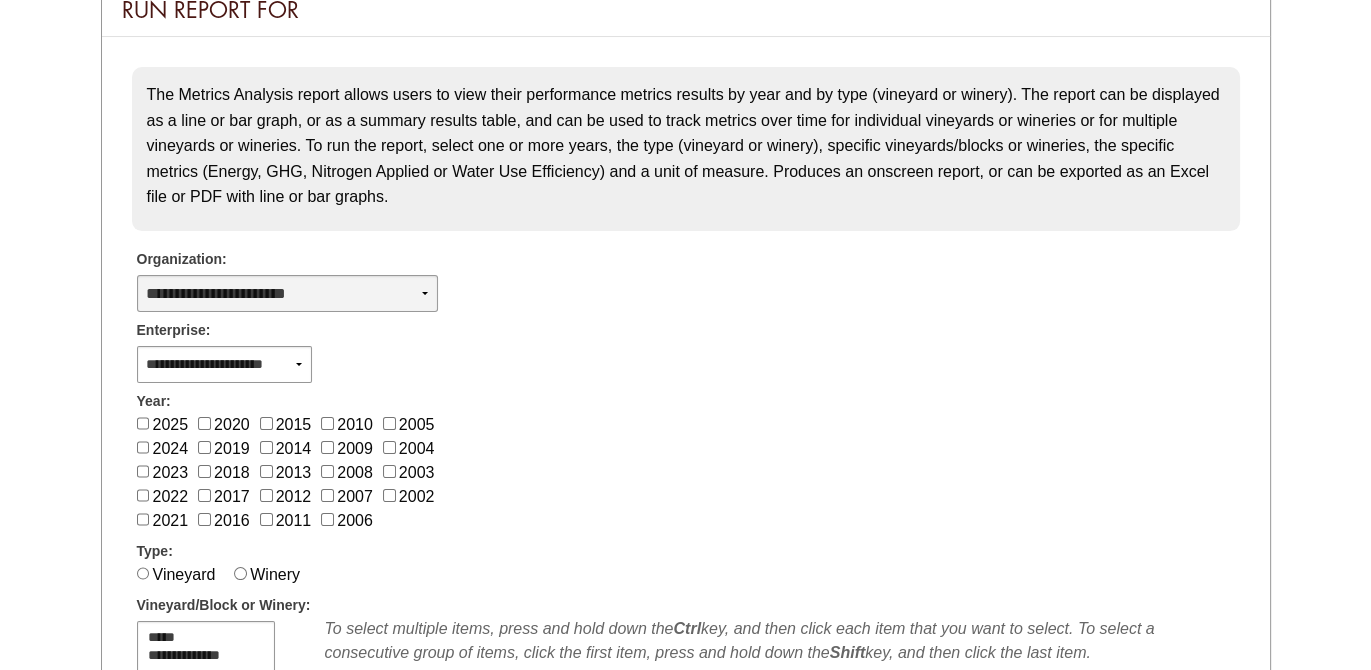 click on "**********" at bounding box center [287, 293] 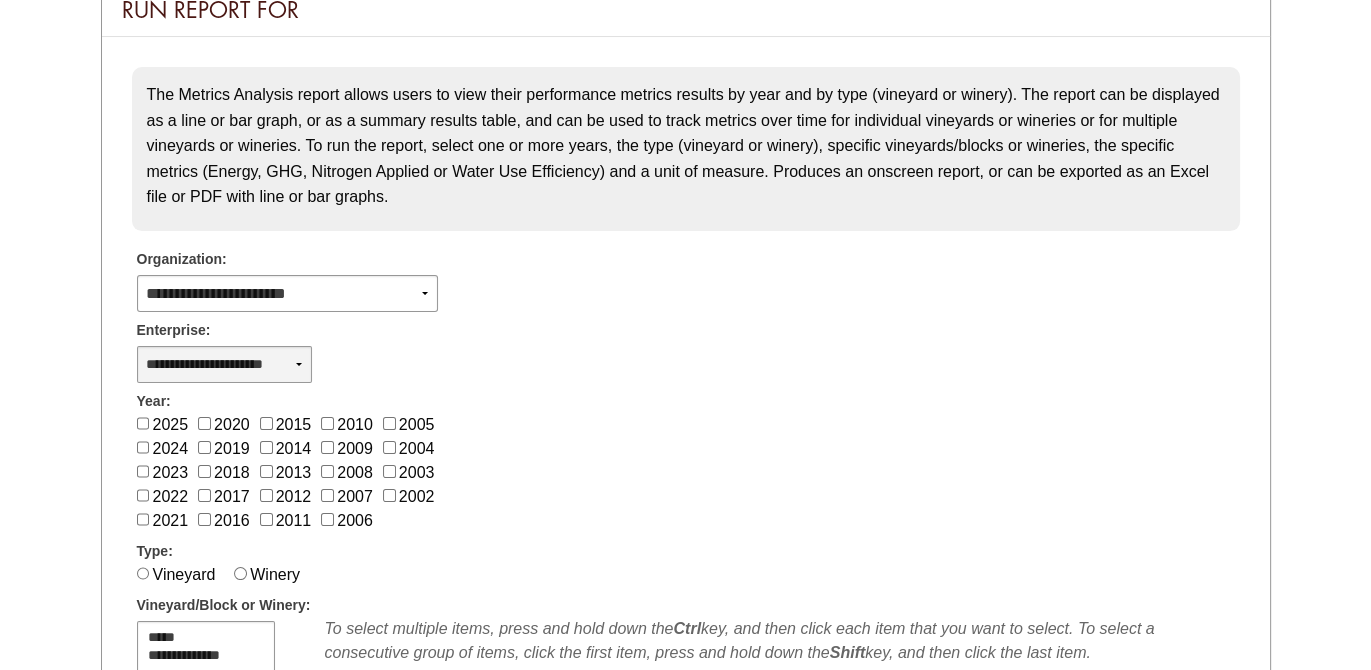 click on "**********" at bounding box center (225, 364) 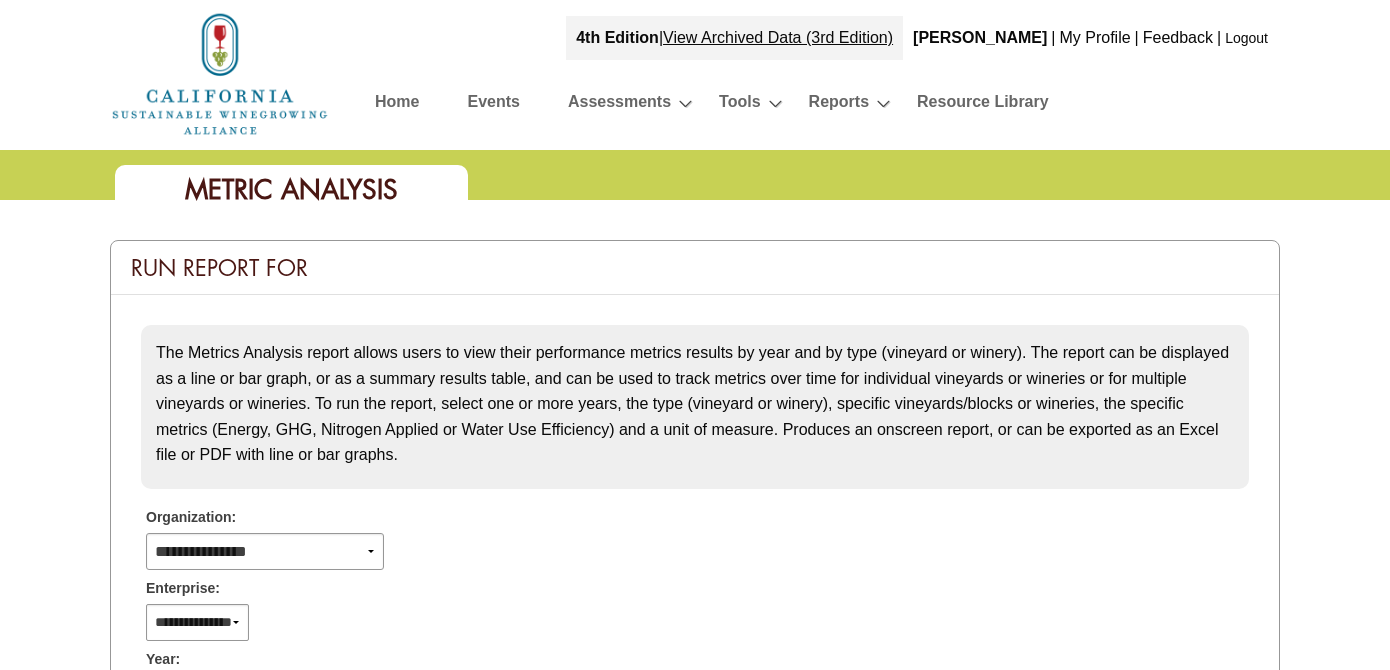 select 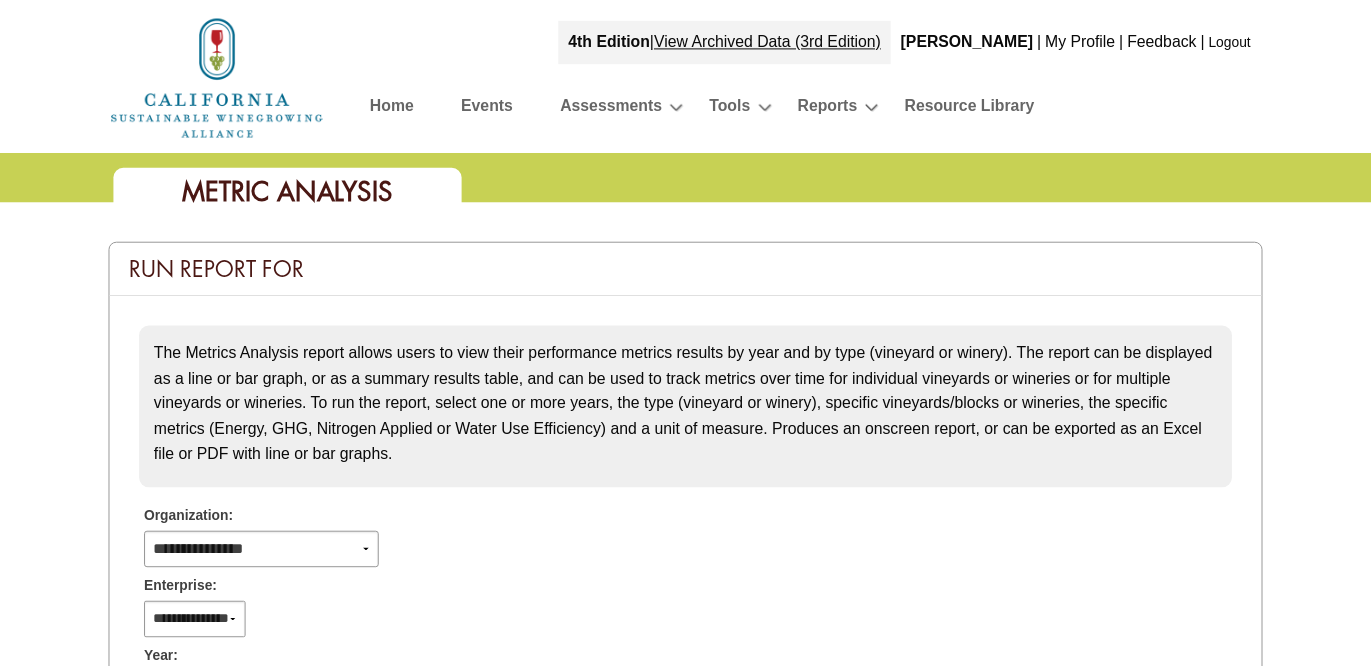 scroll, scrollTop: 258, scrollLeft: 0, axis: vertical 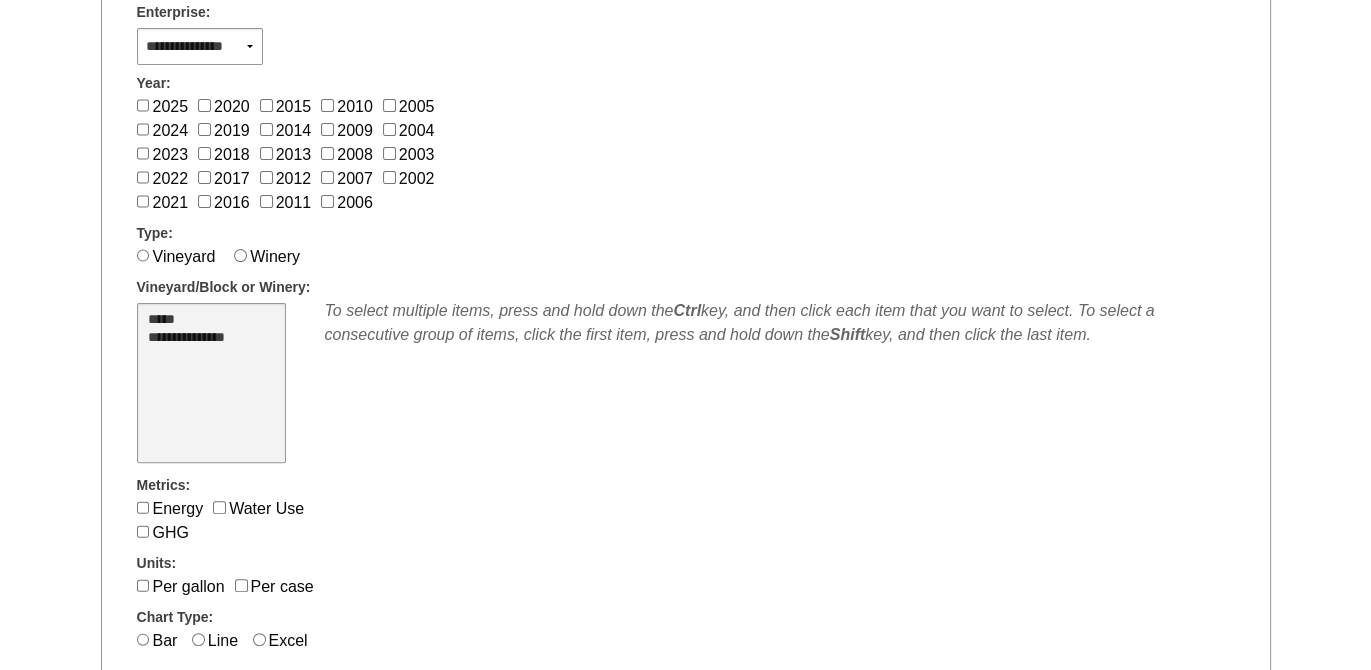 select on "***" 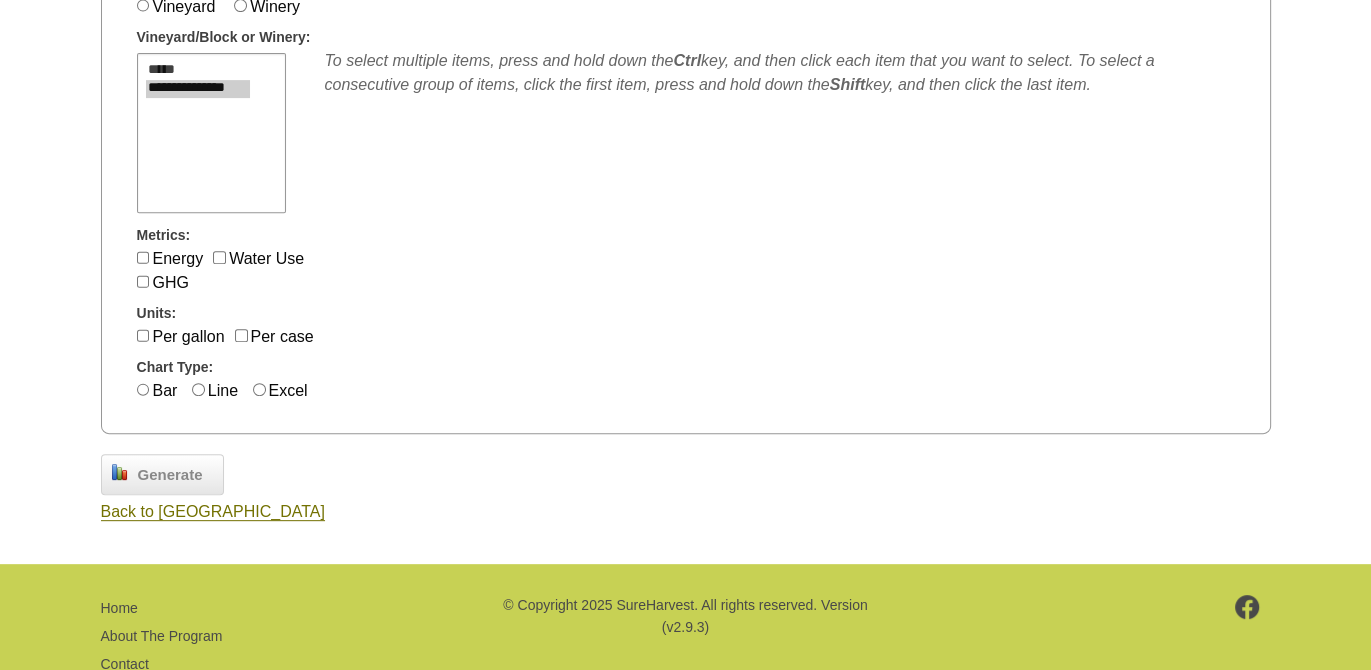 scroll, scrollTop: 829, scrollLeft: 0, axis: vertical 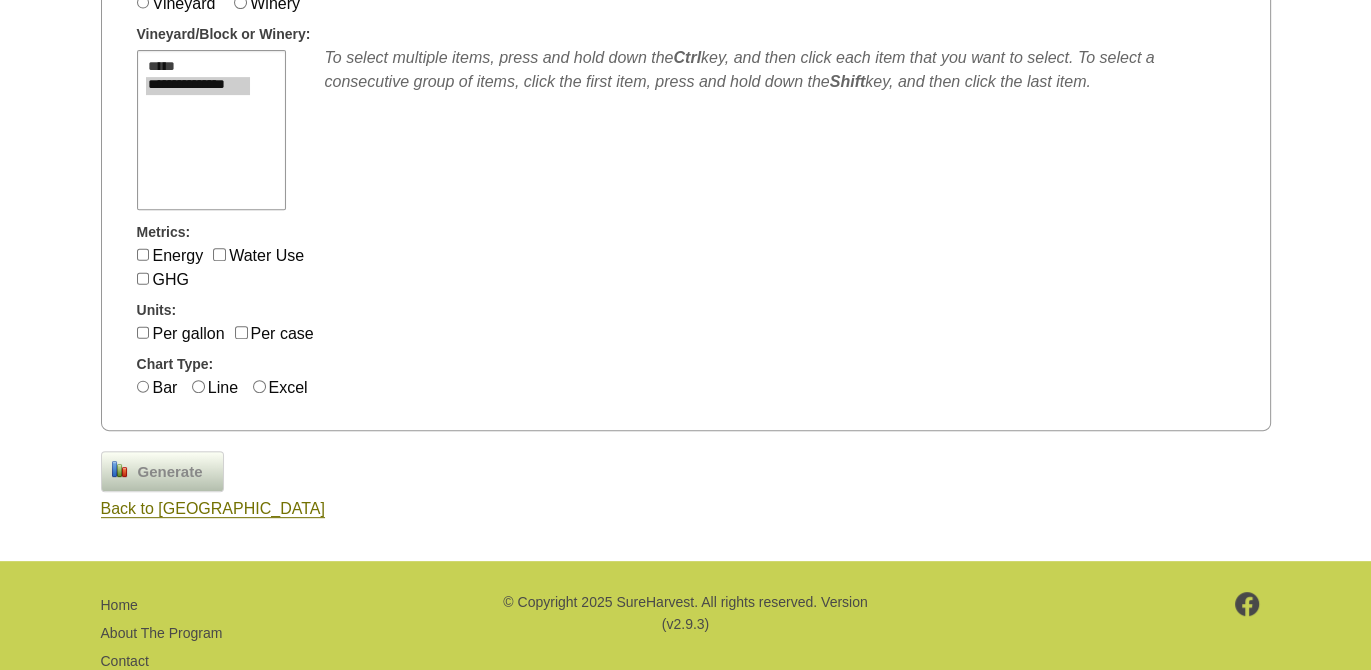 click on "Generate" at bounding box center [170, 472] 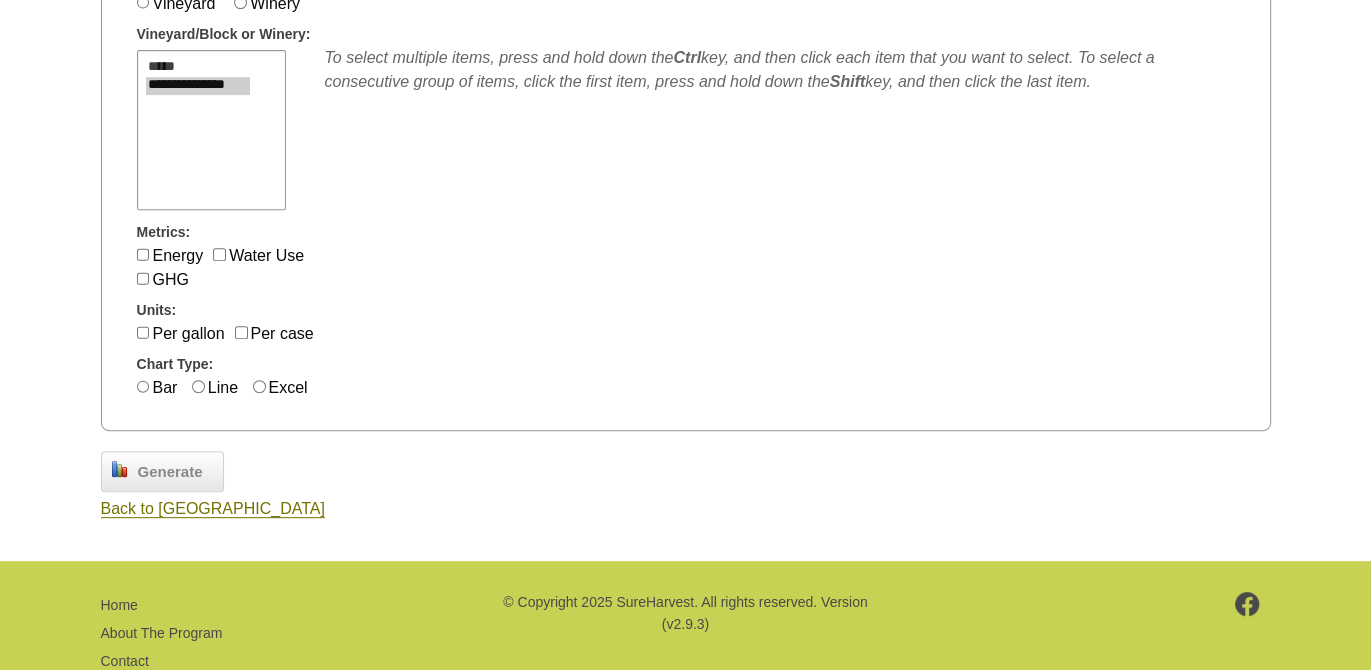 scroll, scrollTop: 0, scrollLeft: 0, axis: both 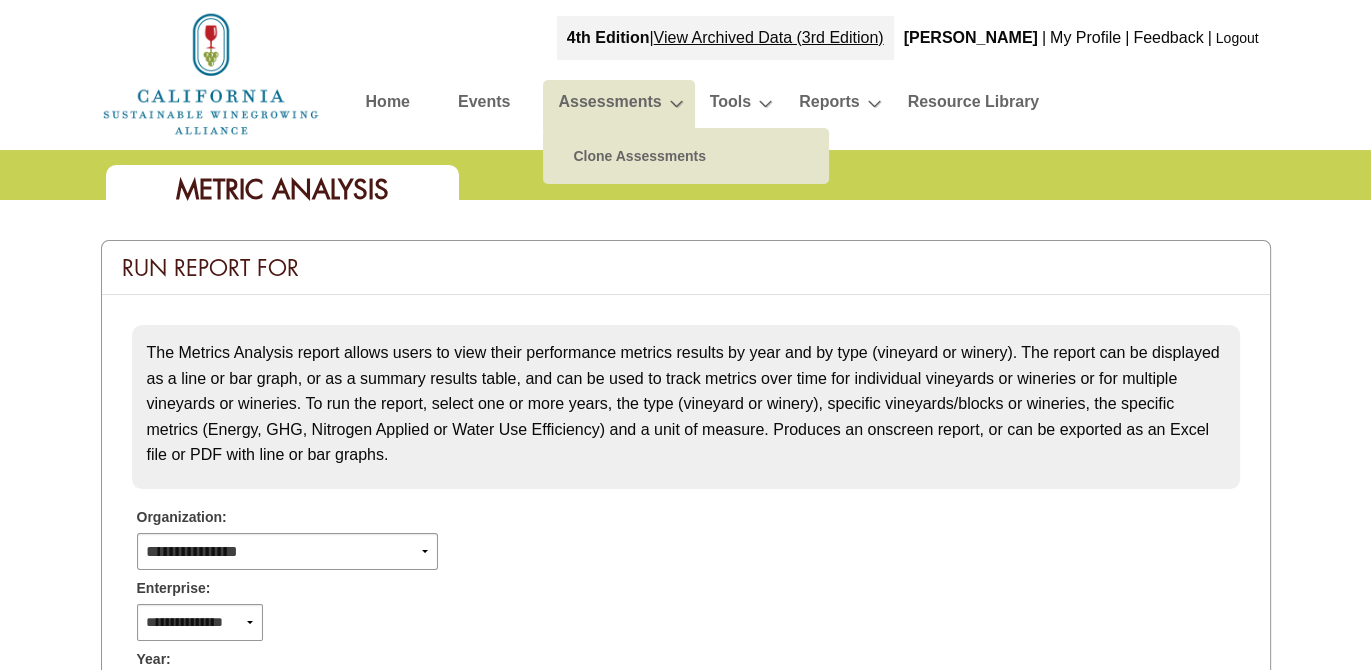 click on "Assessments" at bounding box center (609, 105) 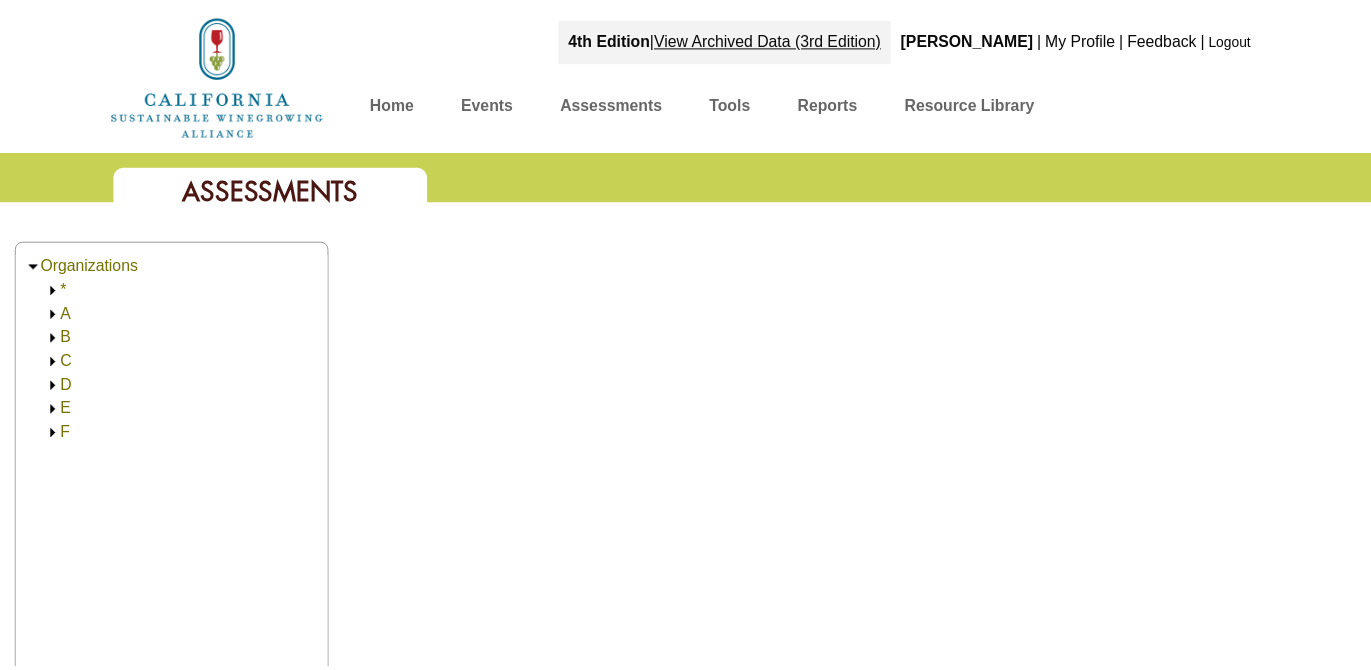 scroll, scrollTop: 0, scrollLeft: 0, axis: both 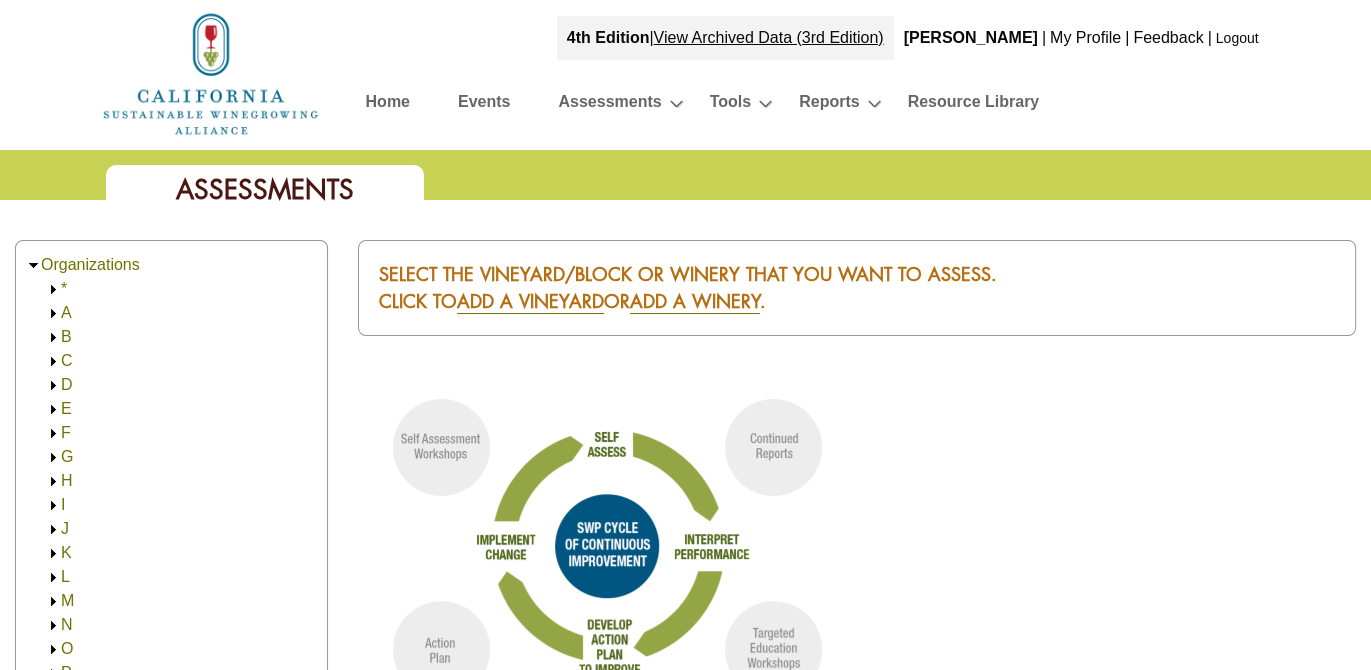 click 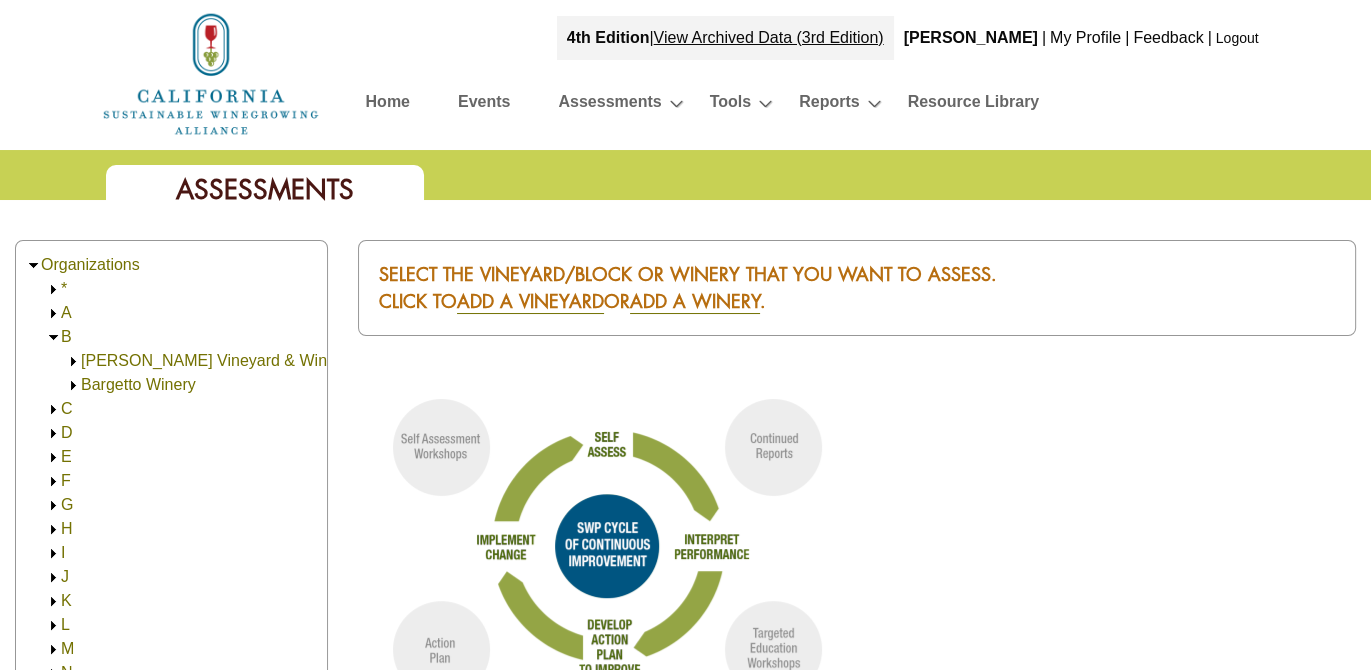 click 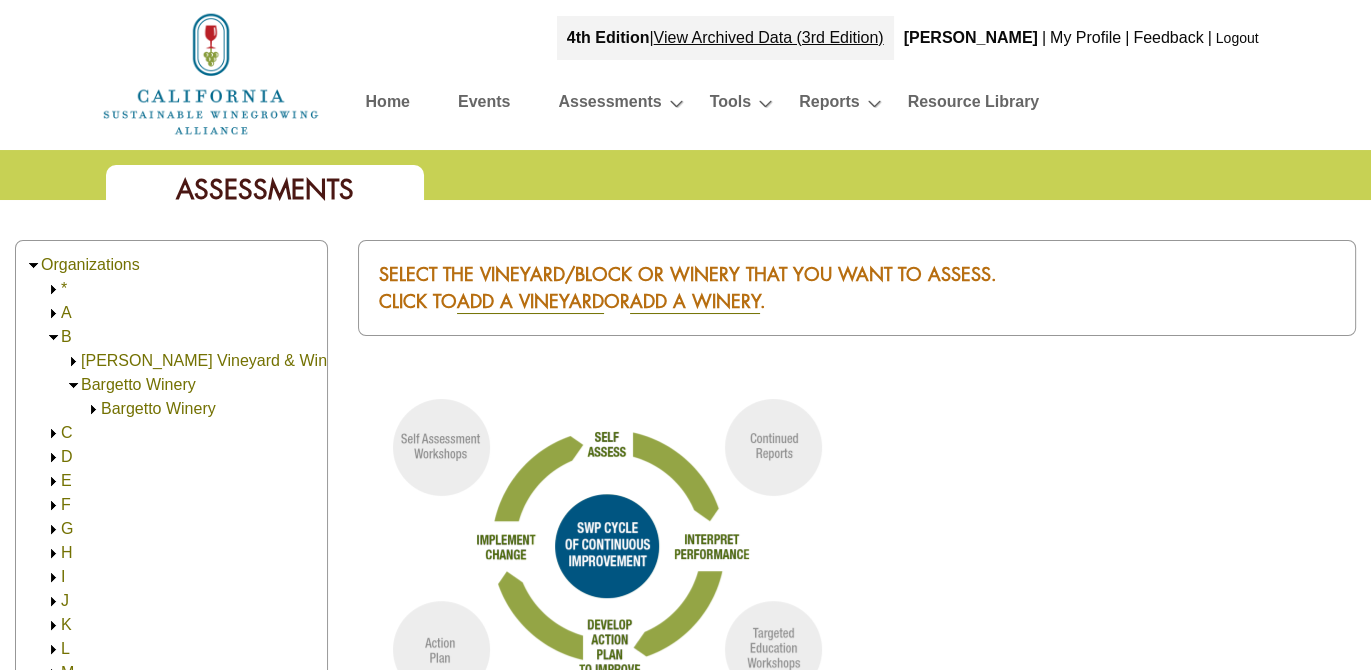 click 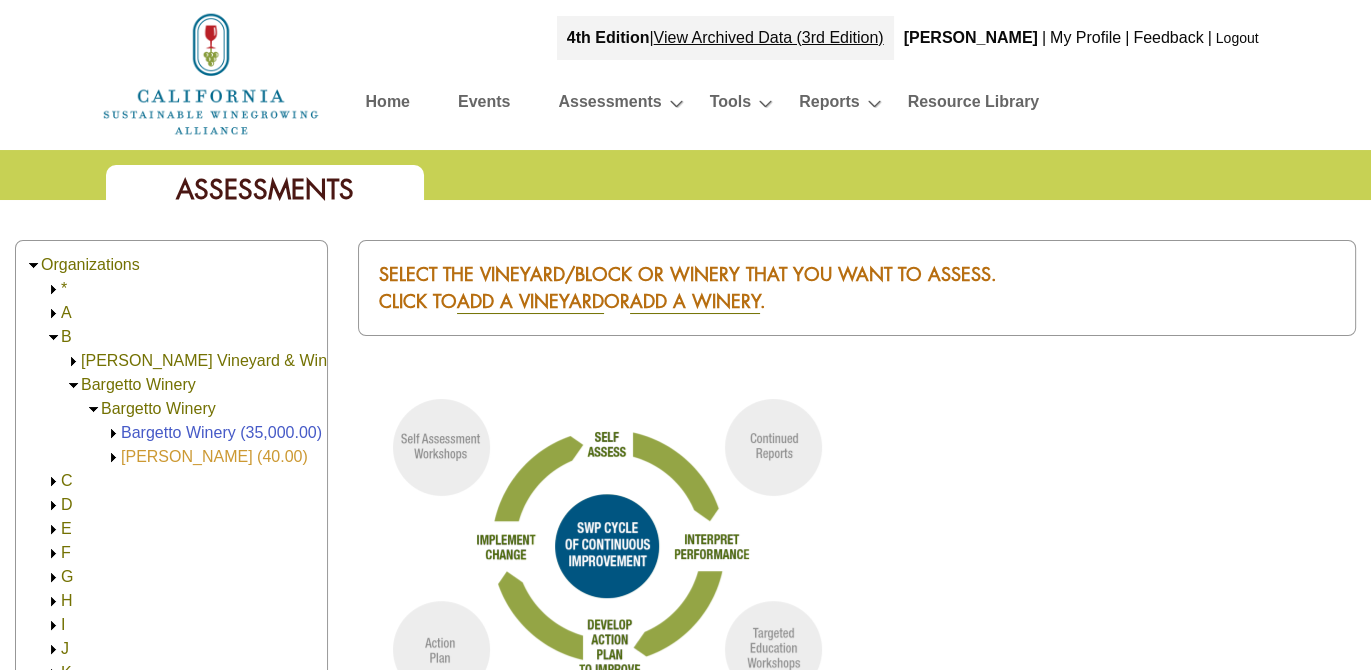 click on "[PERSON_NAME] (40.00)" at bounding box center [214, 456] 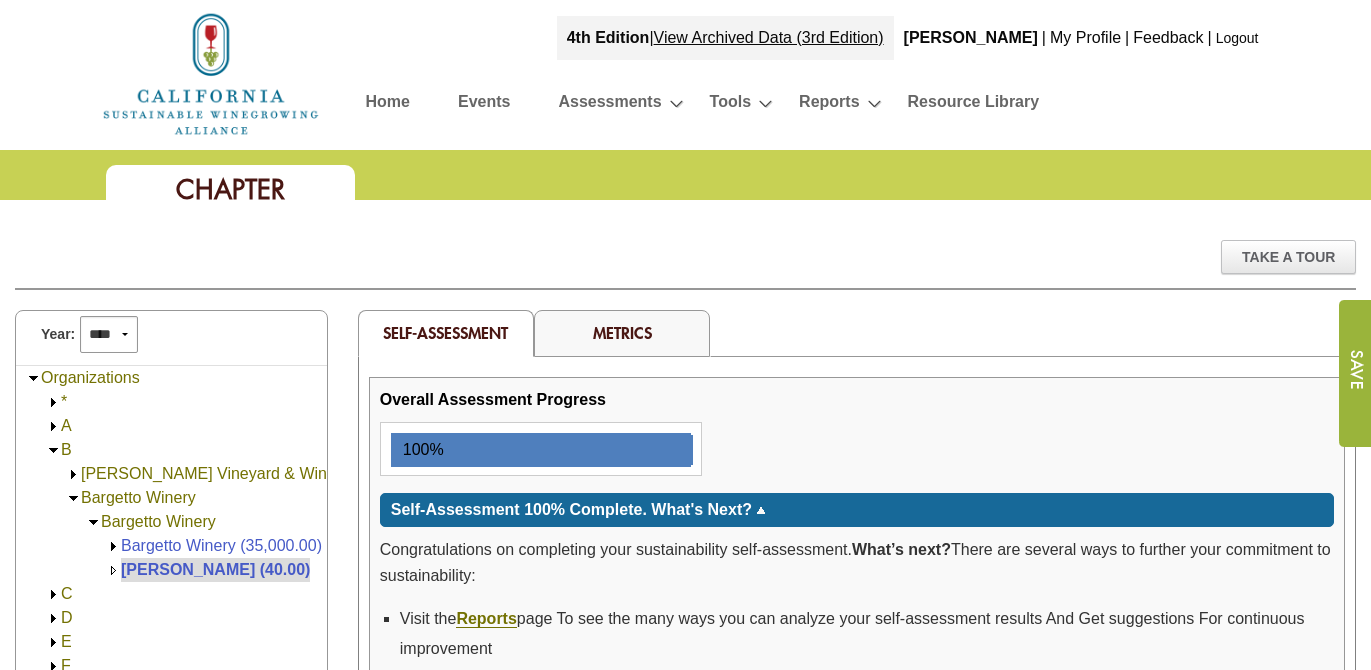 scroll, scrollTop: 0, scrollLeft: 0, axis: both 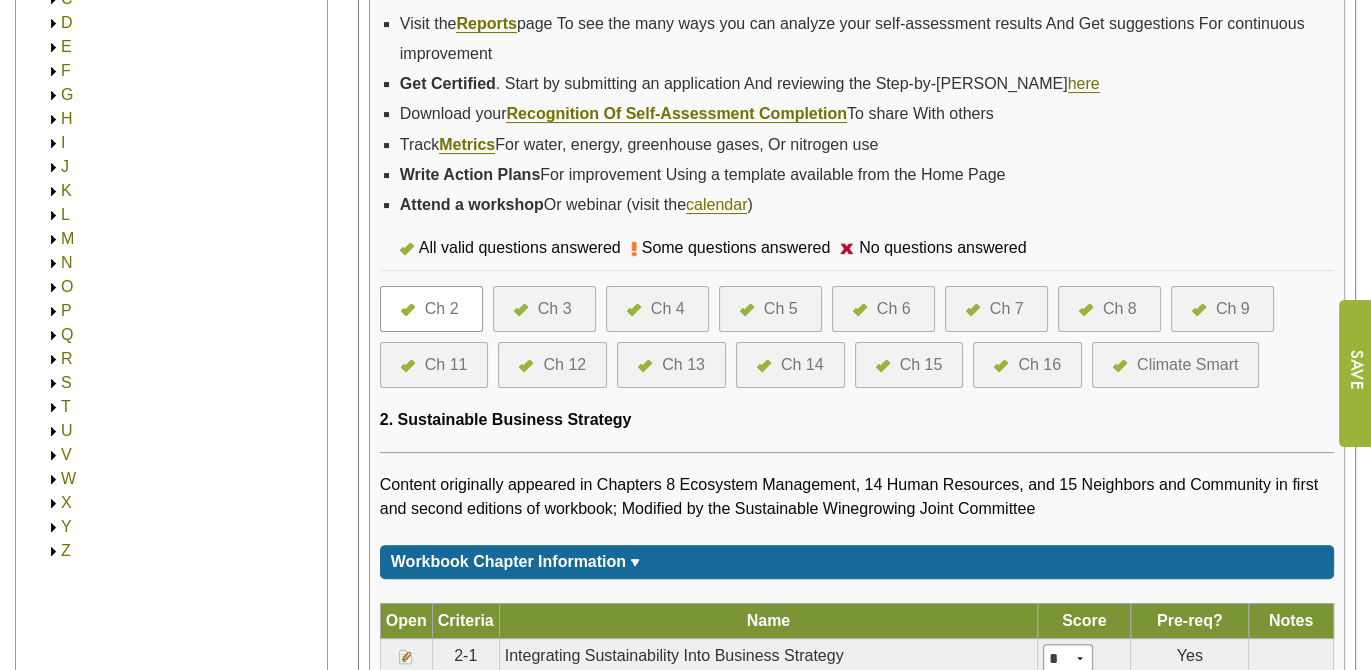 click on "Ch 6" at bounding box center [894, 309] 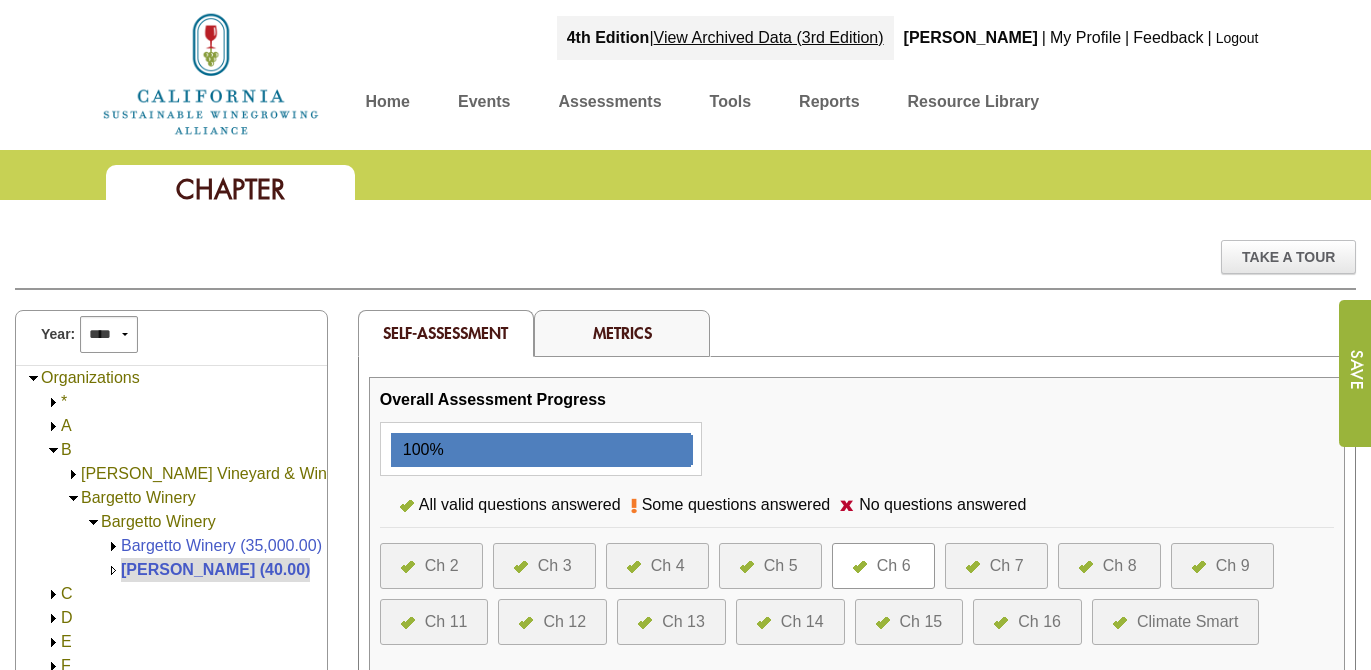 scroll, scrollTop: 0, scrollLeft: 0, axis: both 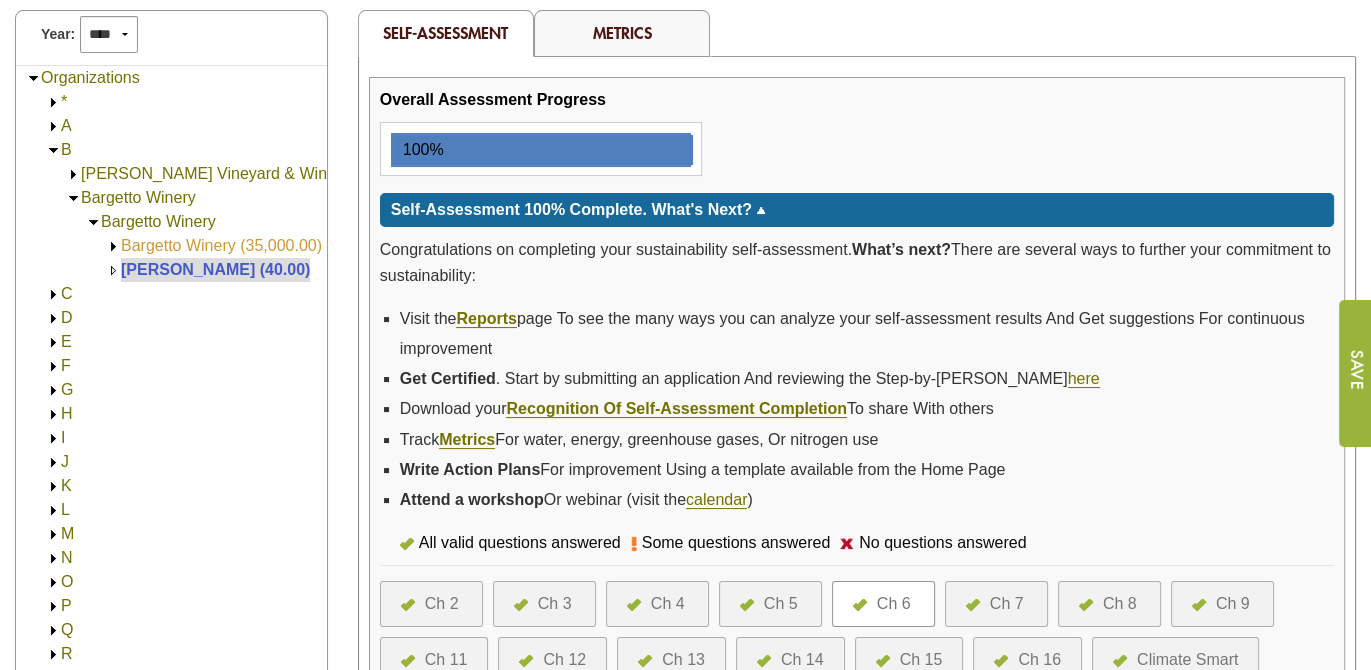 click on "Bargetto Winery (35,000.00)" at bounding box center (221, 245) 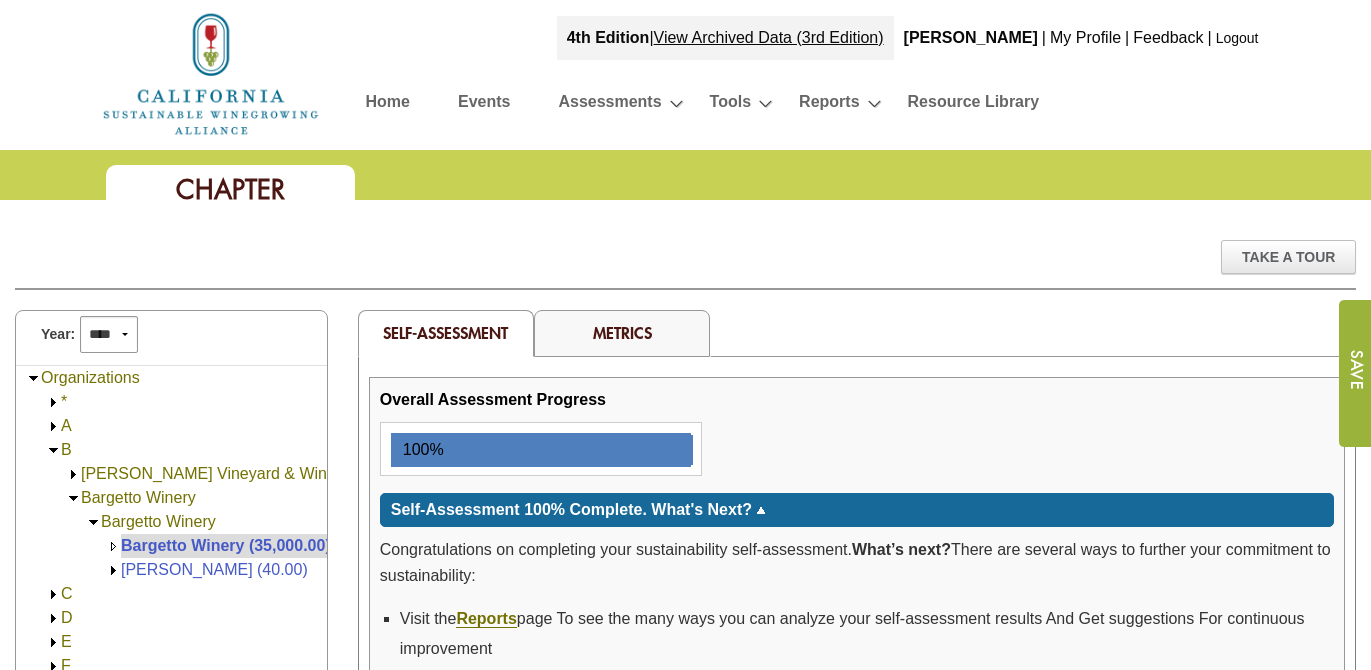 scroll, scrollTop: 0, scrollLeft: 0, axis: both 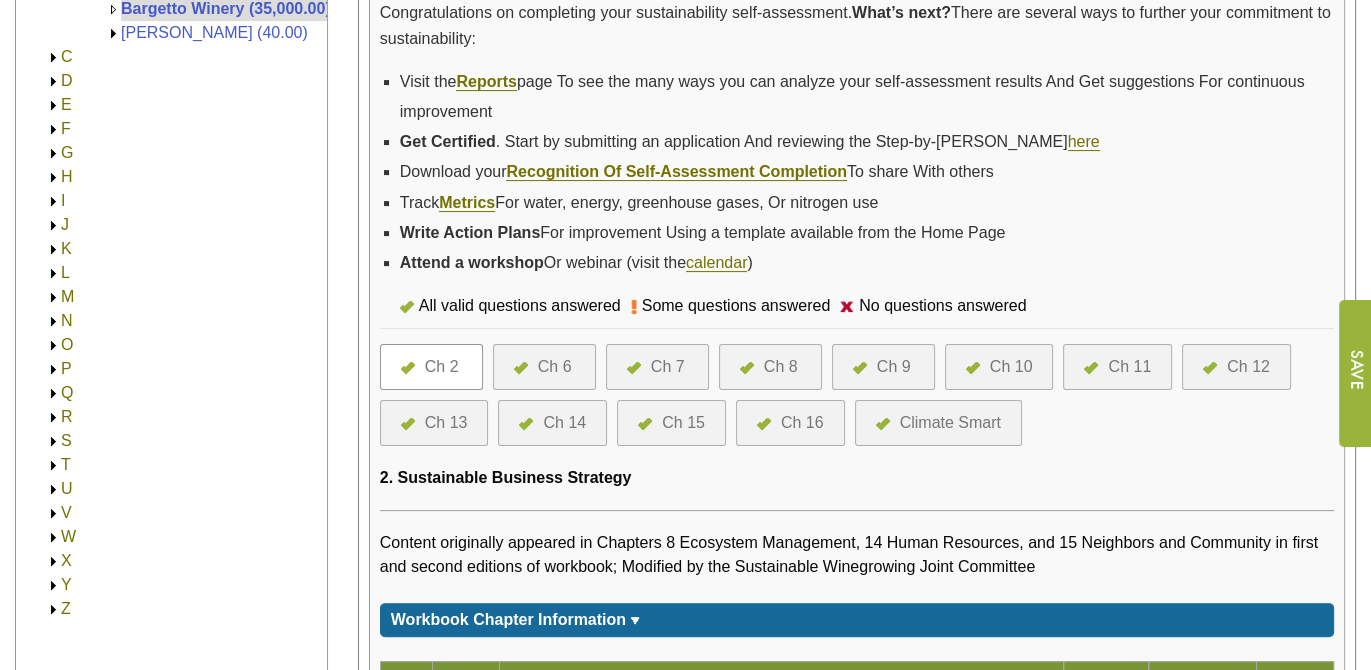 click on "Ch 9" at bounding box center (894, 367) 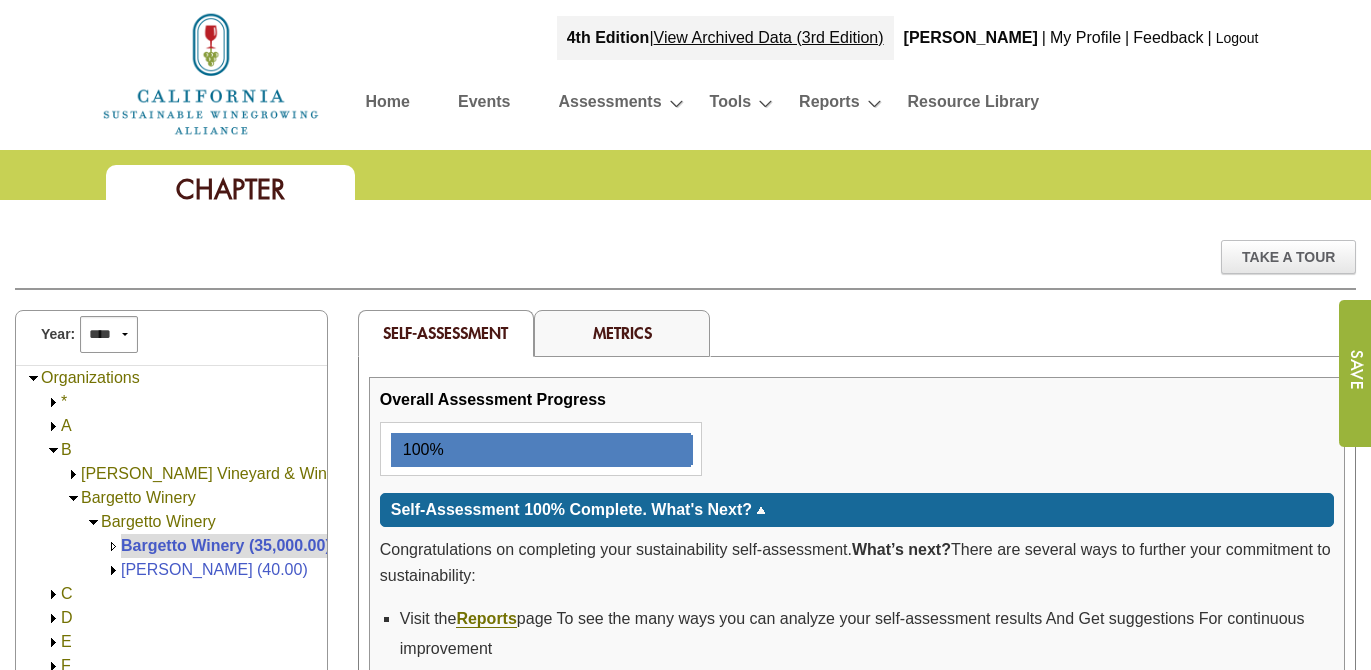 scroll, scrollTop: 0, scrollLeft: 0, axis: both 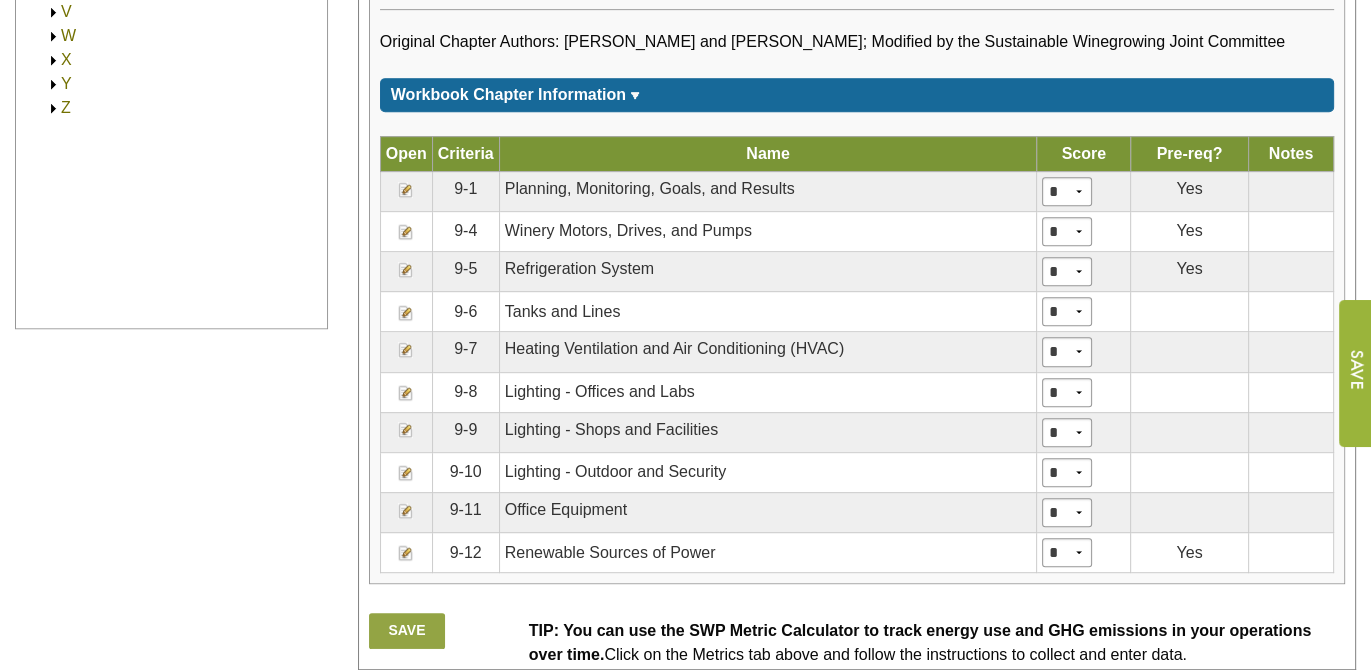 click at bounding box center (406, 232) 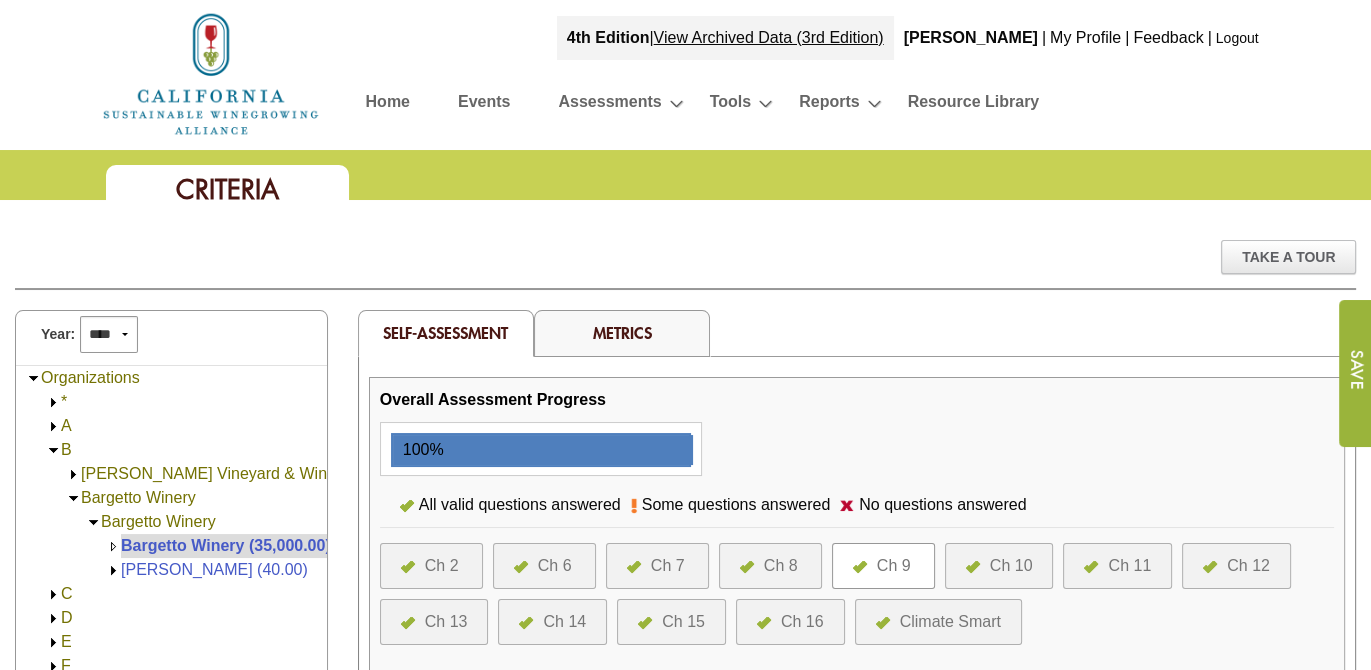 scroll, scrollTop: 0, scrollLeft: 0, axis: both 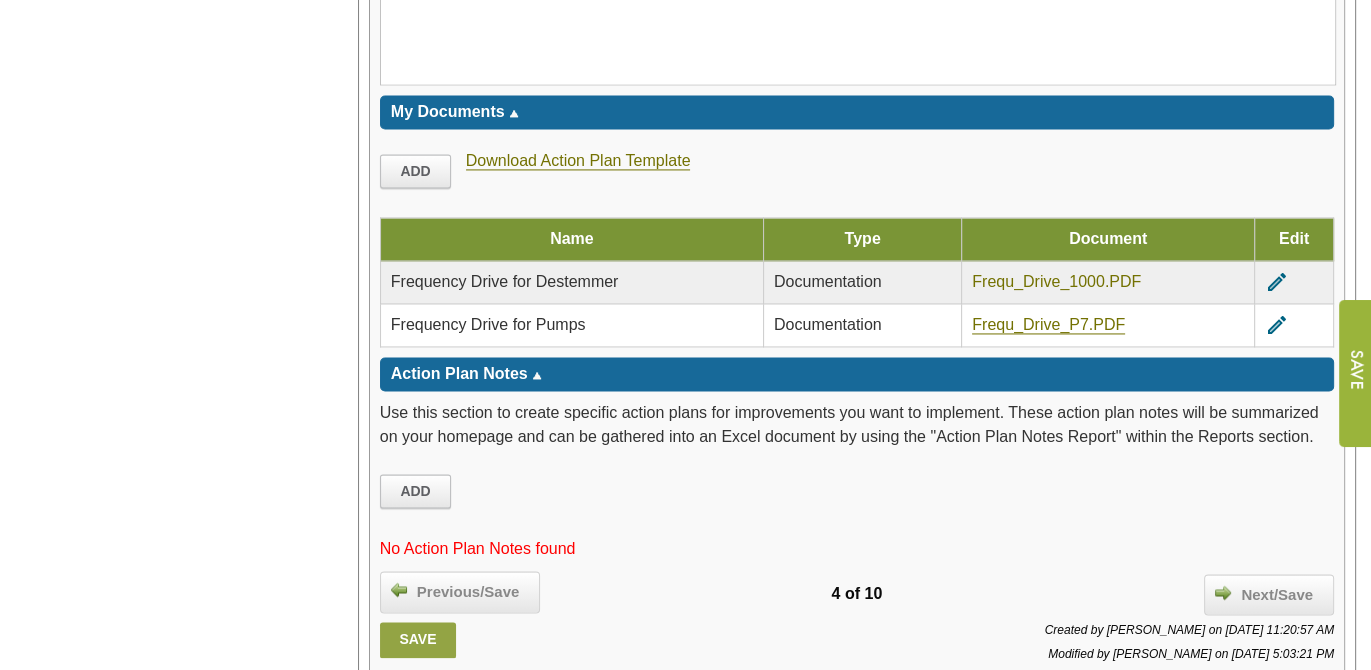 click on "Frequ_Drive_1000.PDF" at bounding box center (1056, 282) 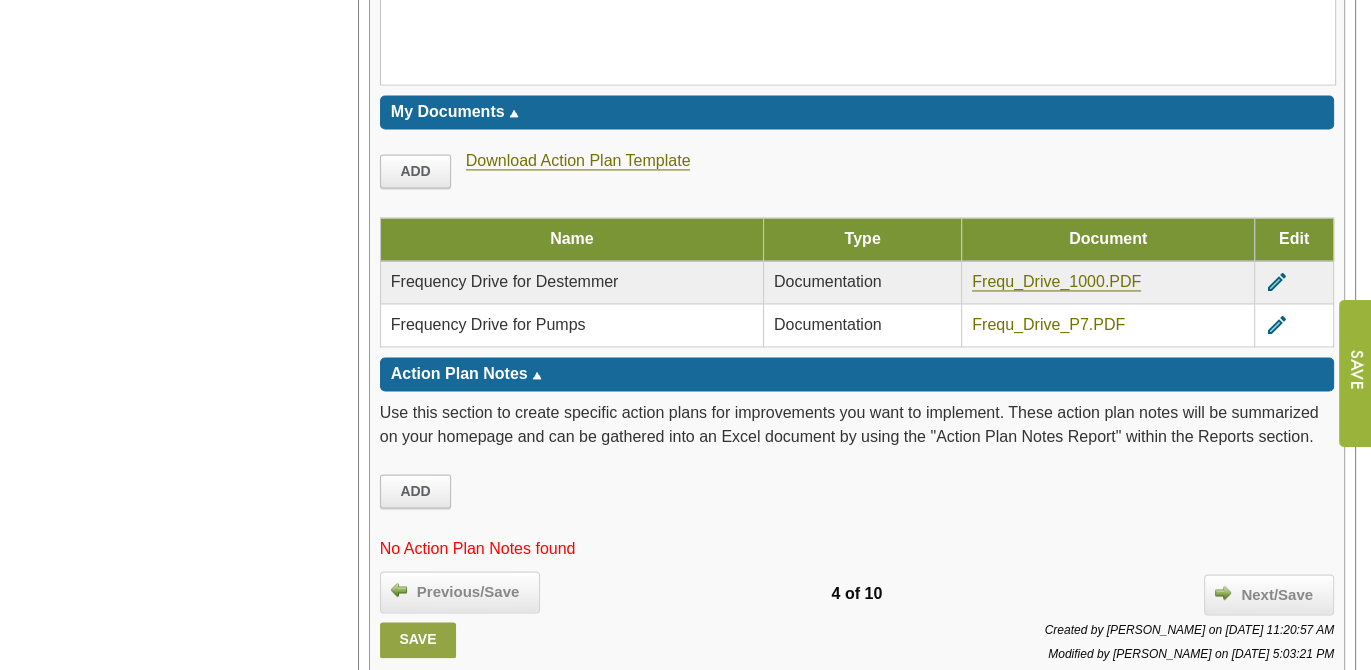 click on "Frequ_Drive_P7.PDF" at bounding box center [1048, 325] 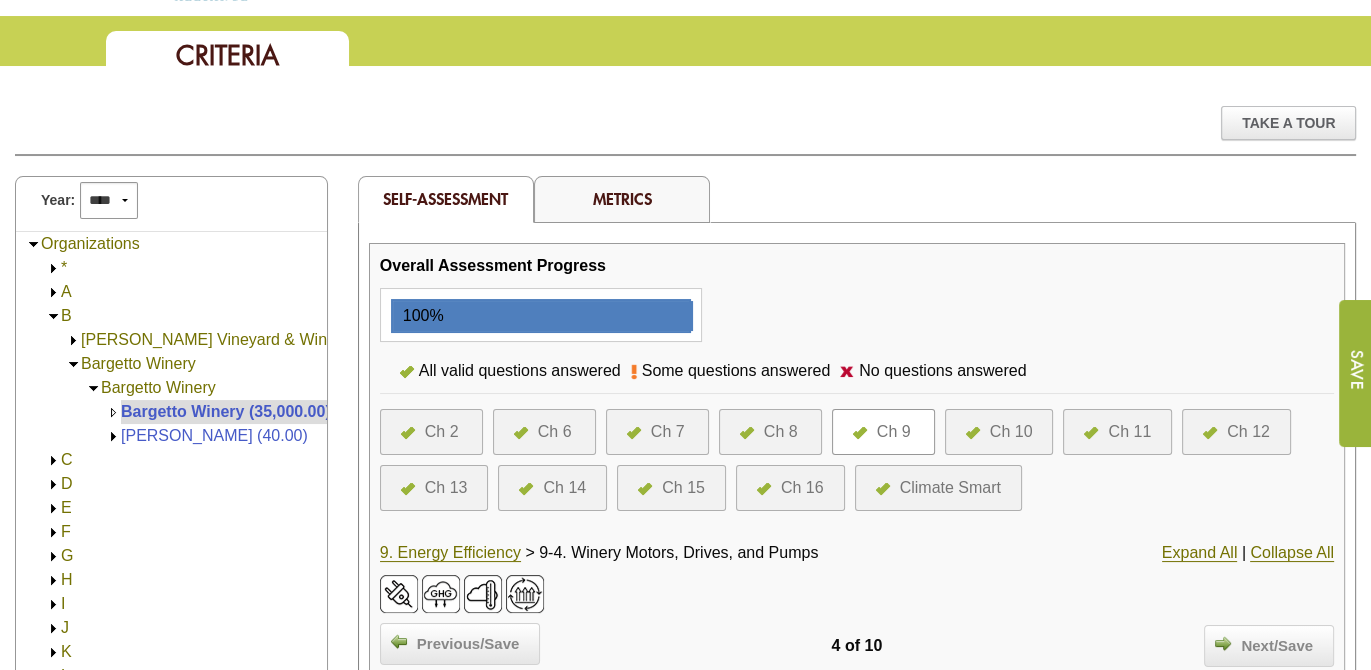 scroll, scrollTop: 162, scrollLeft: 0, axis: vertical 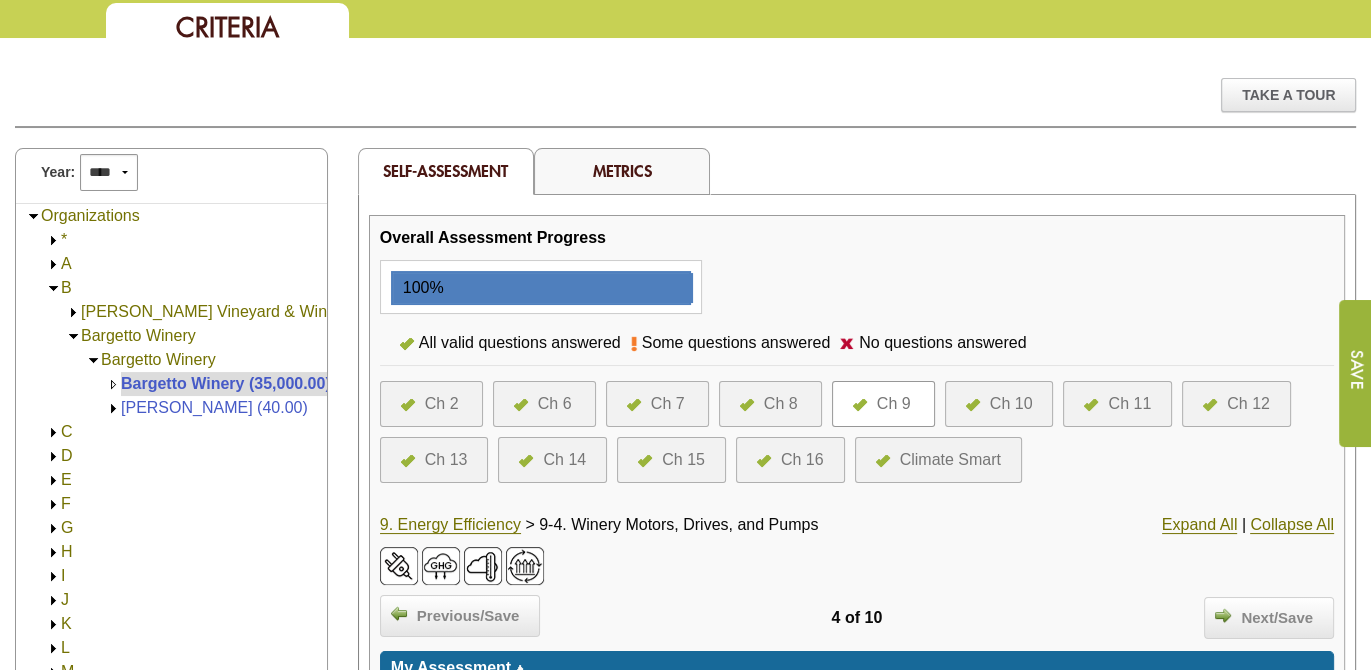 click on "Ch 10" at bounding box center (1011, 404) 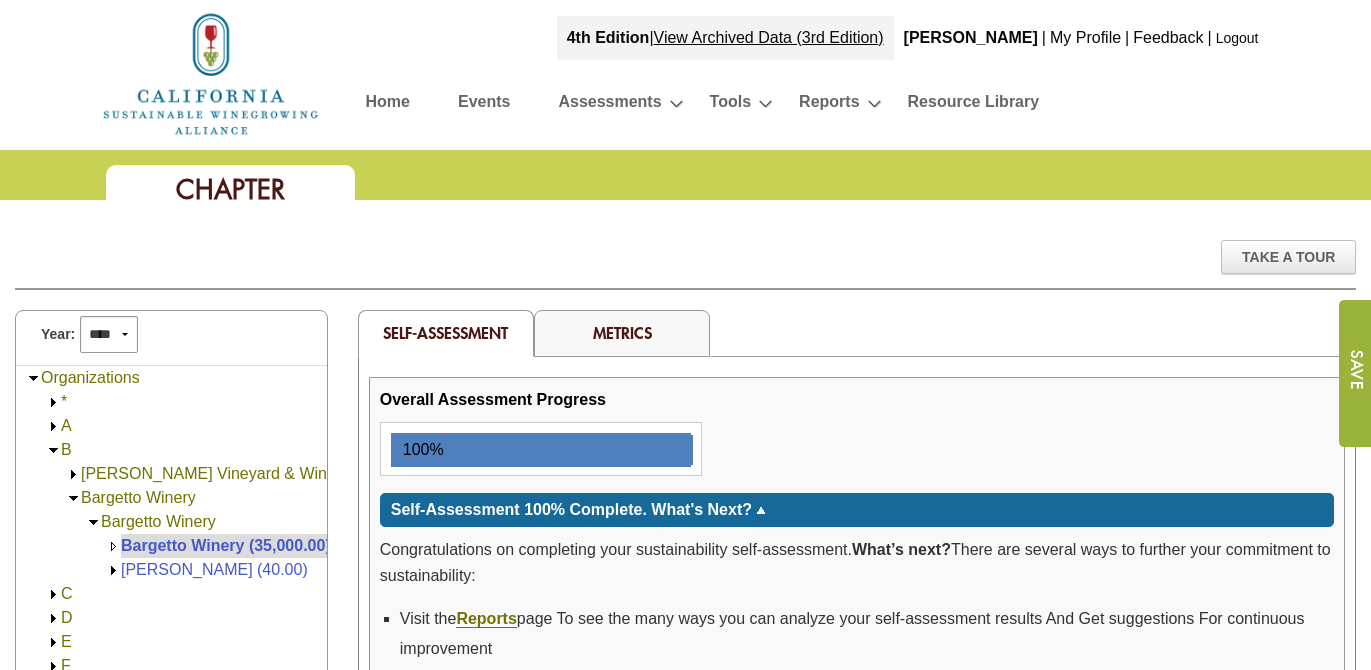 scroll, scrollTop: 0, scrollLeft: 0, axis: both 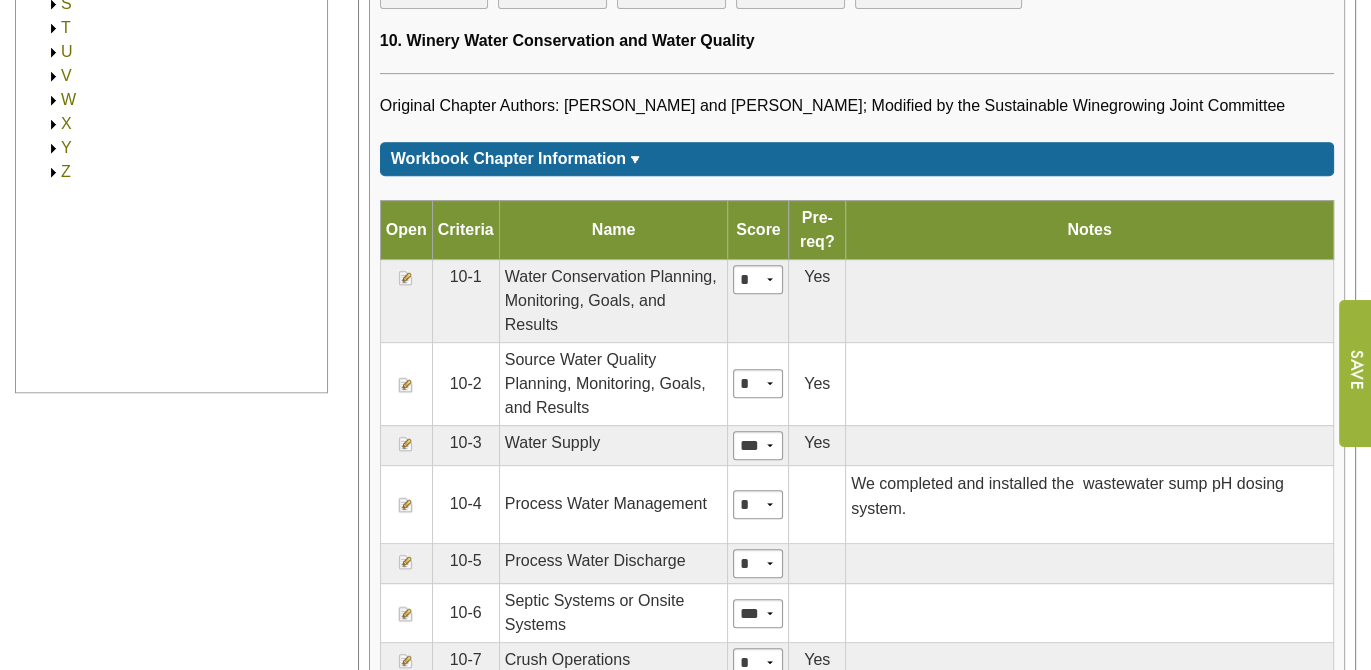click at bounding box center [406, 385] 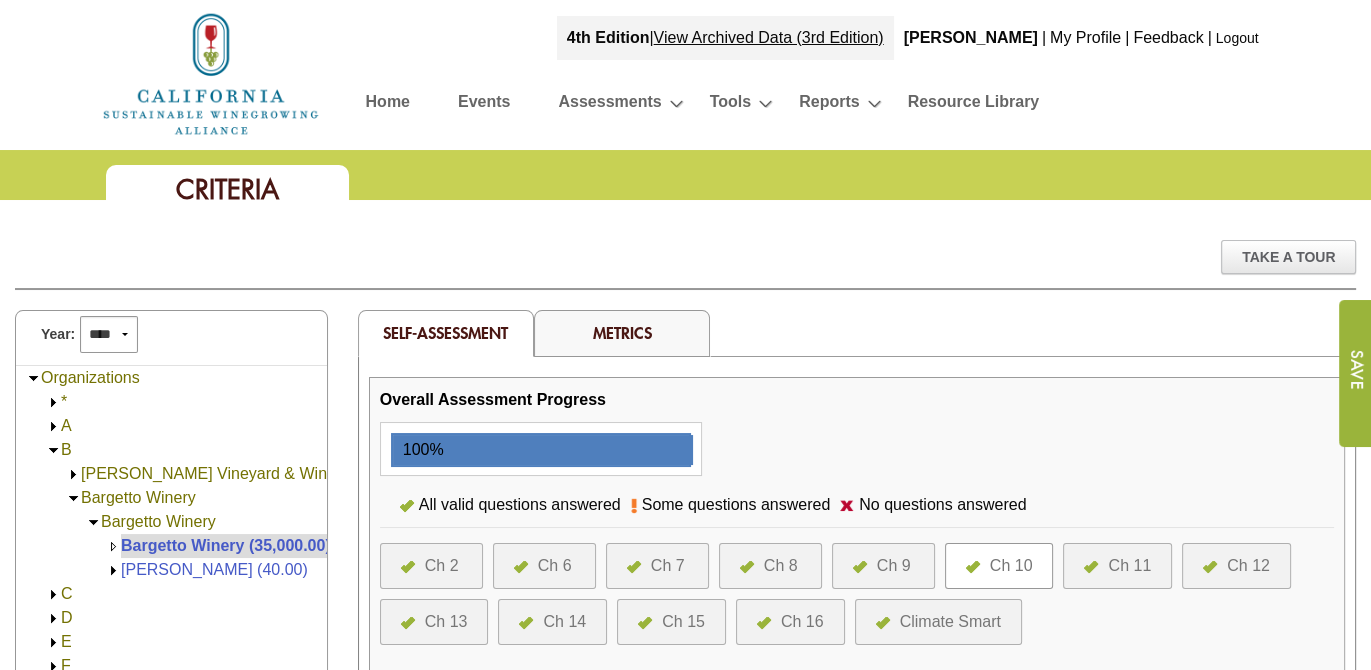 scroll, scrollTop: 0, scrollLeft: 0, axis: both 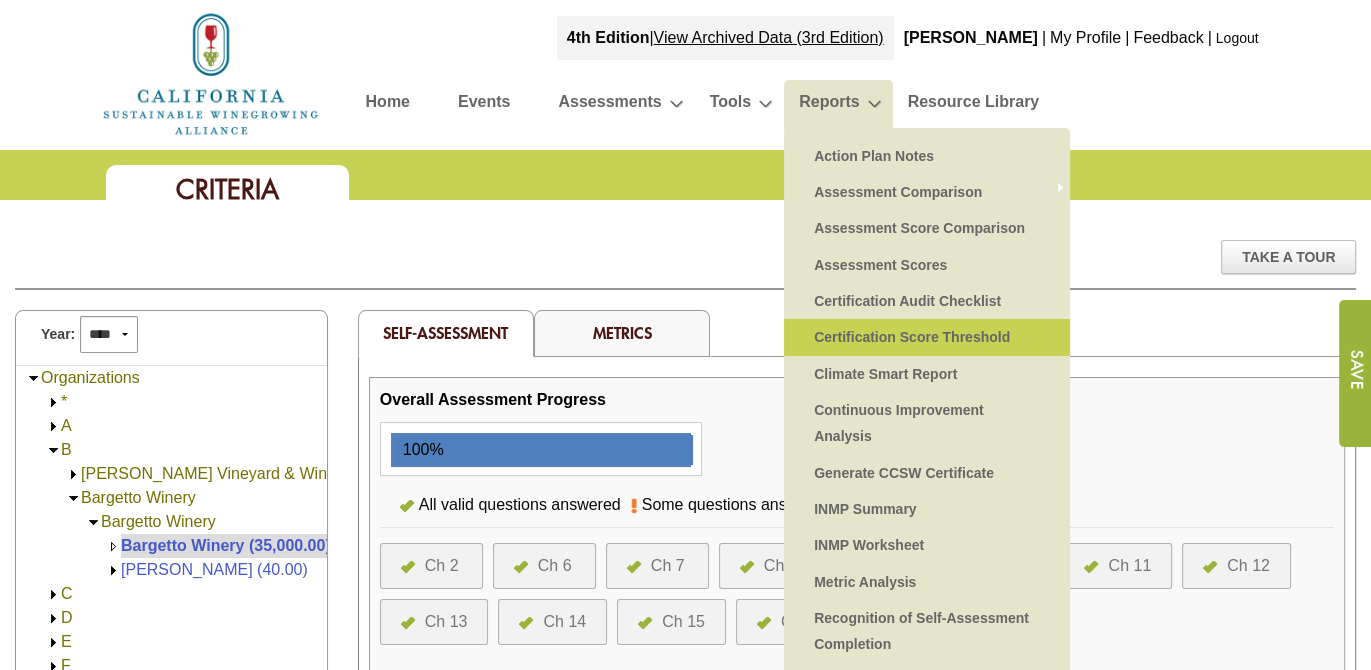 click on "Certification Score Threshold" at bounding box center [927, 337] 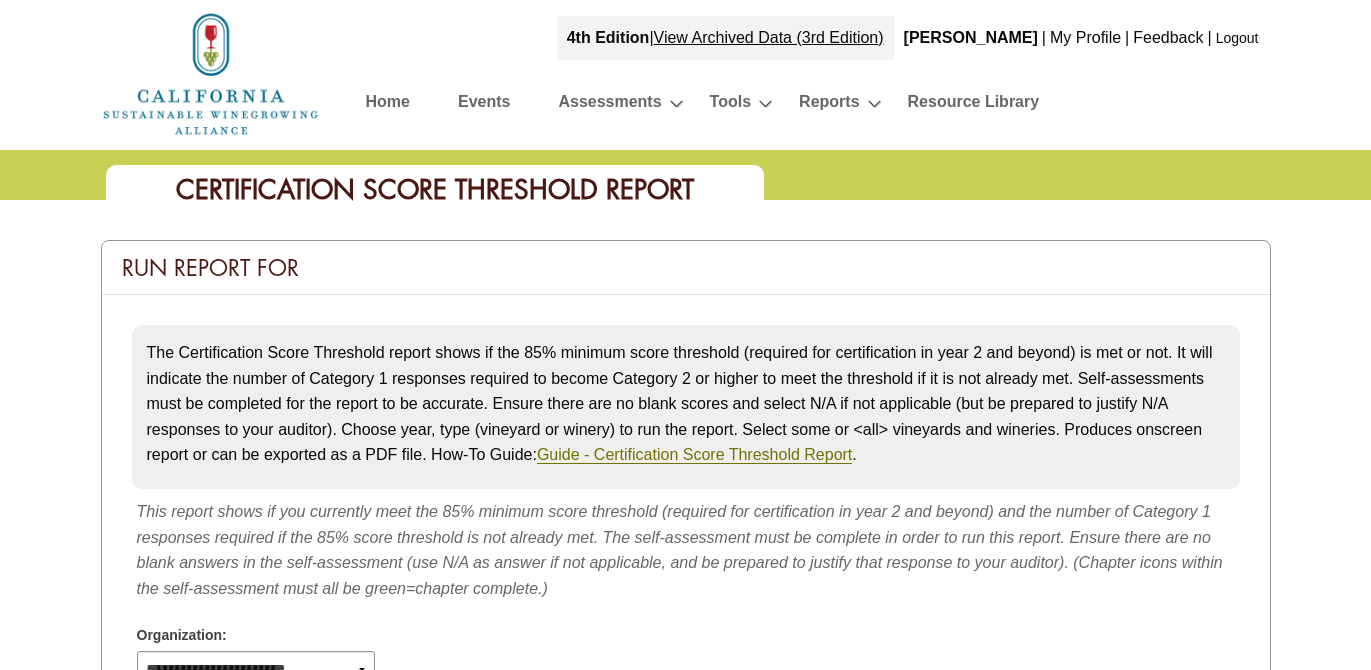 select 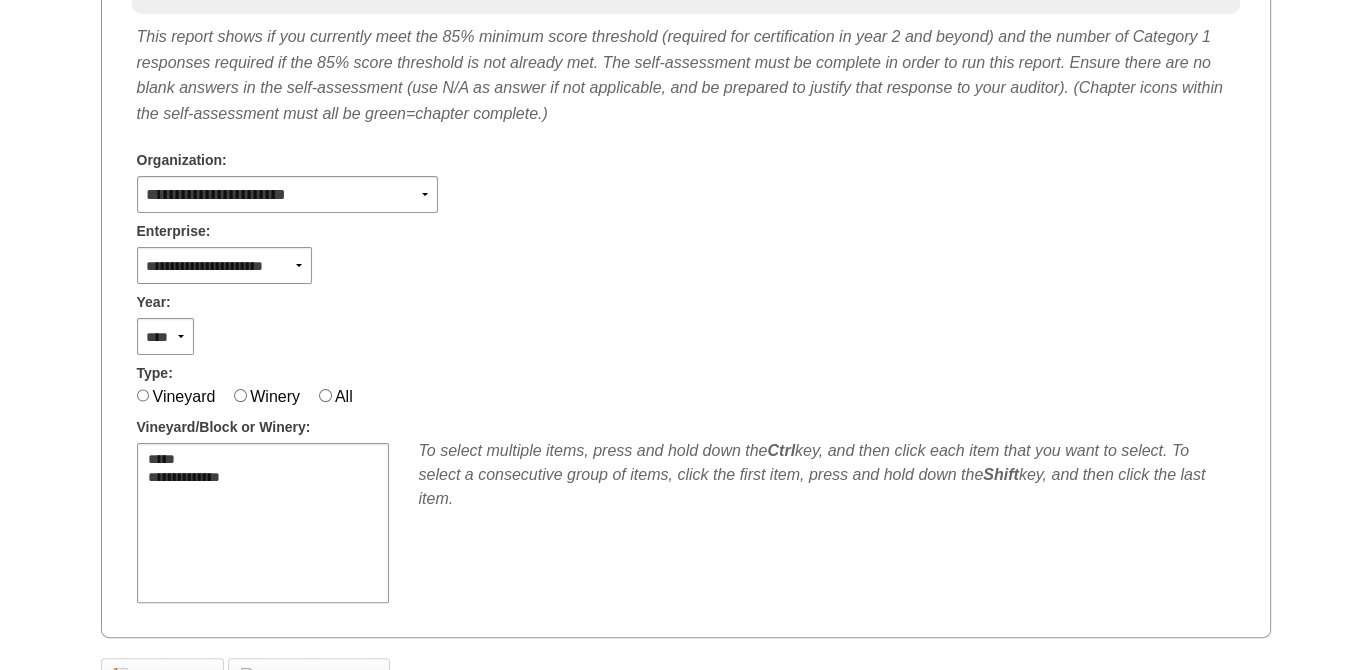 scroll, scrollTop: 471, scrollLeft: 0, axis: vertical 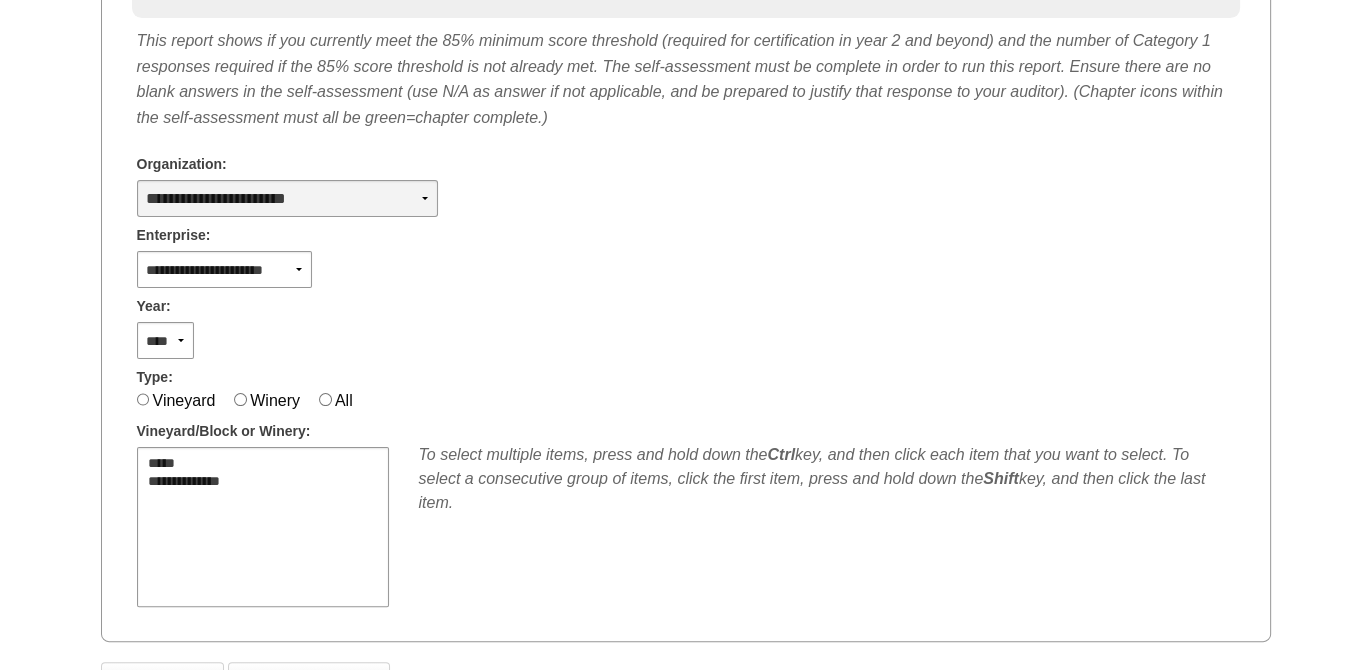 click on "**********" at bounding box center (287, 198) 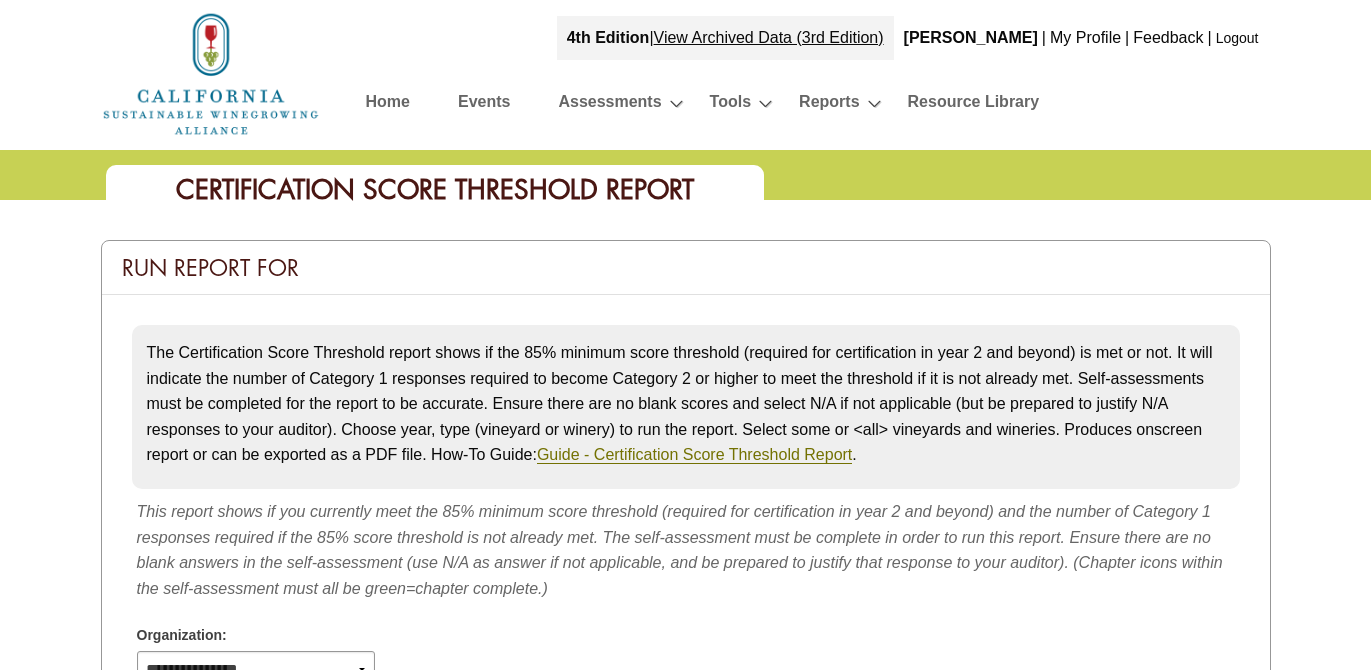 select 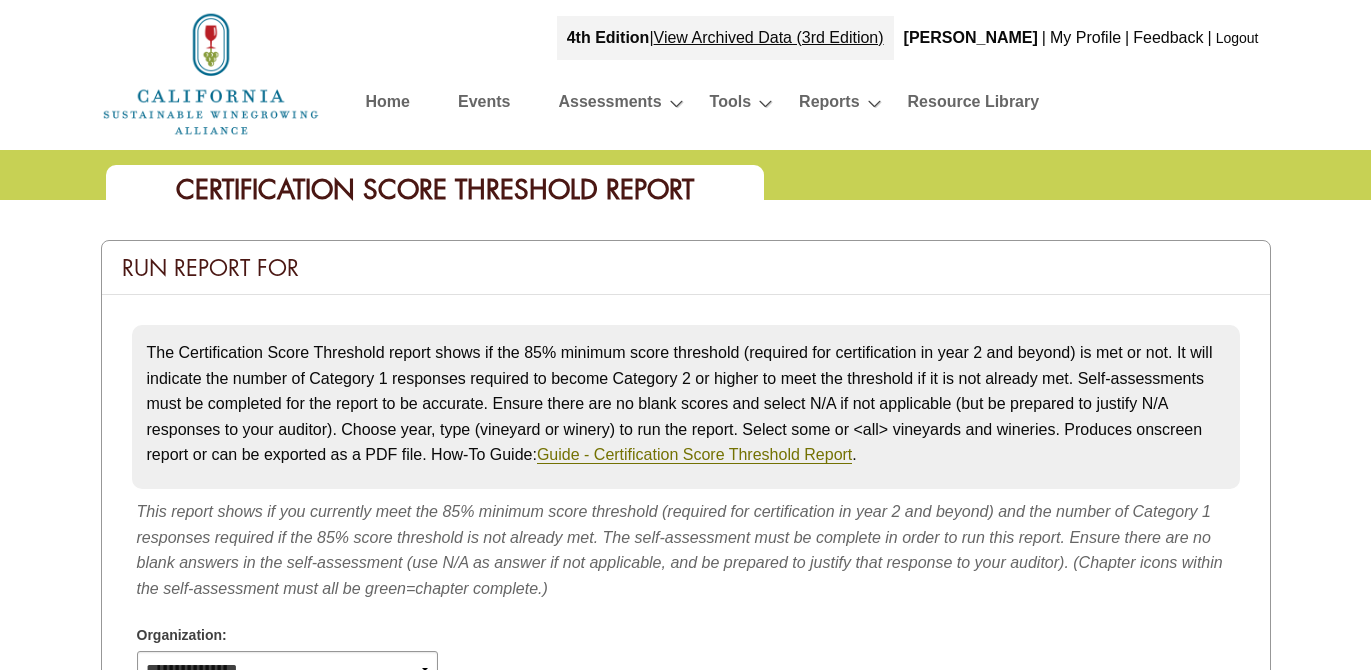 scroll, scrollTop: 471, scrollLeft: 0, axis: vertical 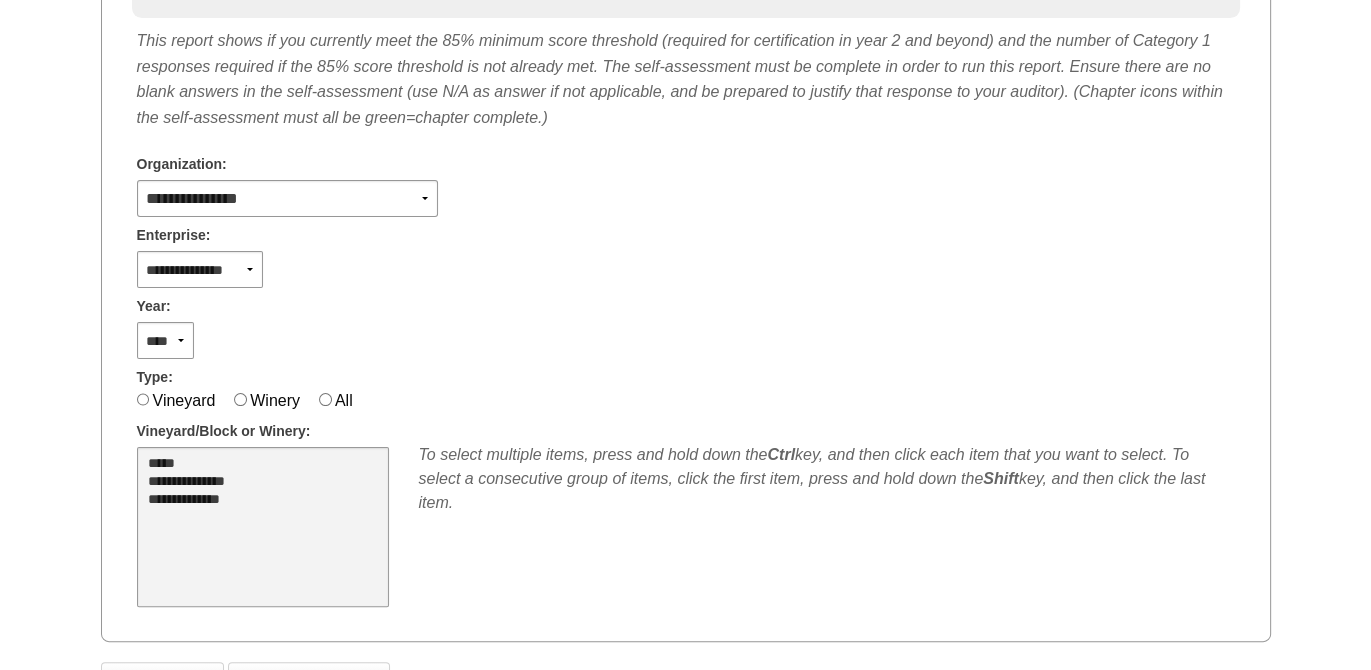 select on "**" 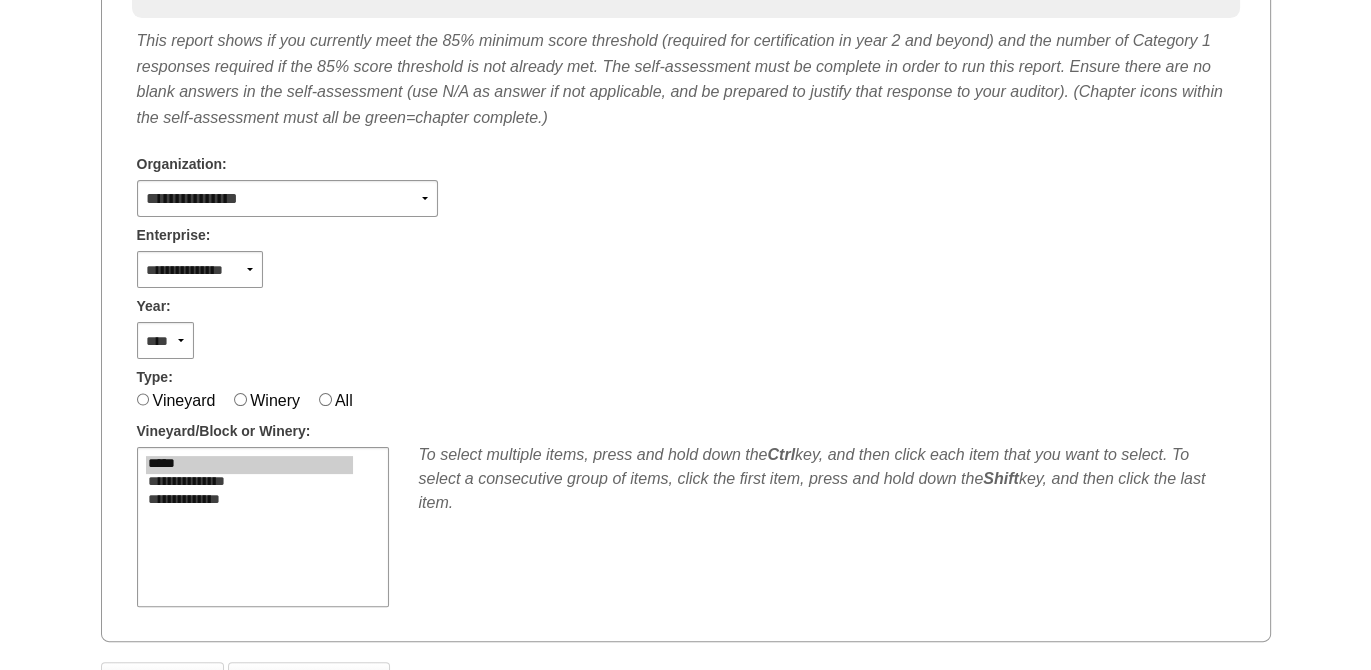 scroll, scrollTop: 715, scrollLeft: 0, axis: vertical 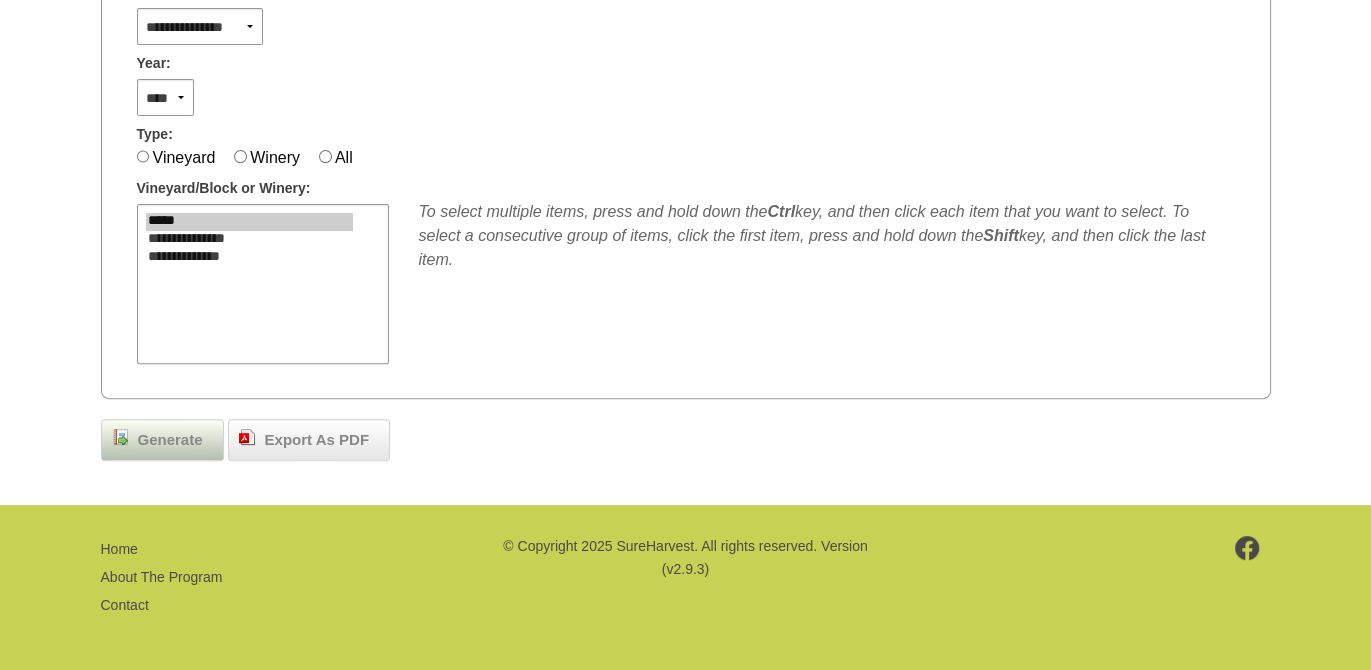 click on "Generate" at bounding box center (170, 440) 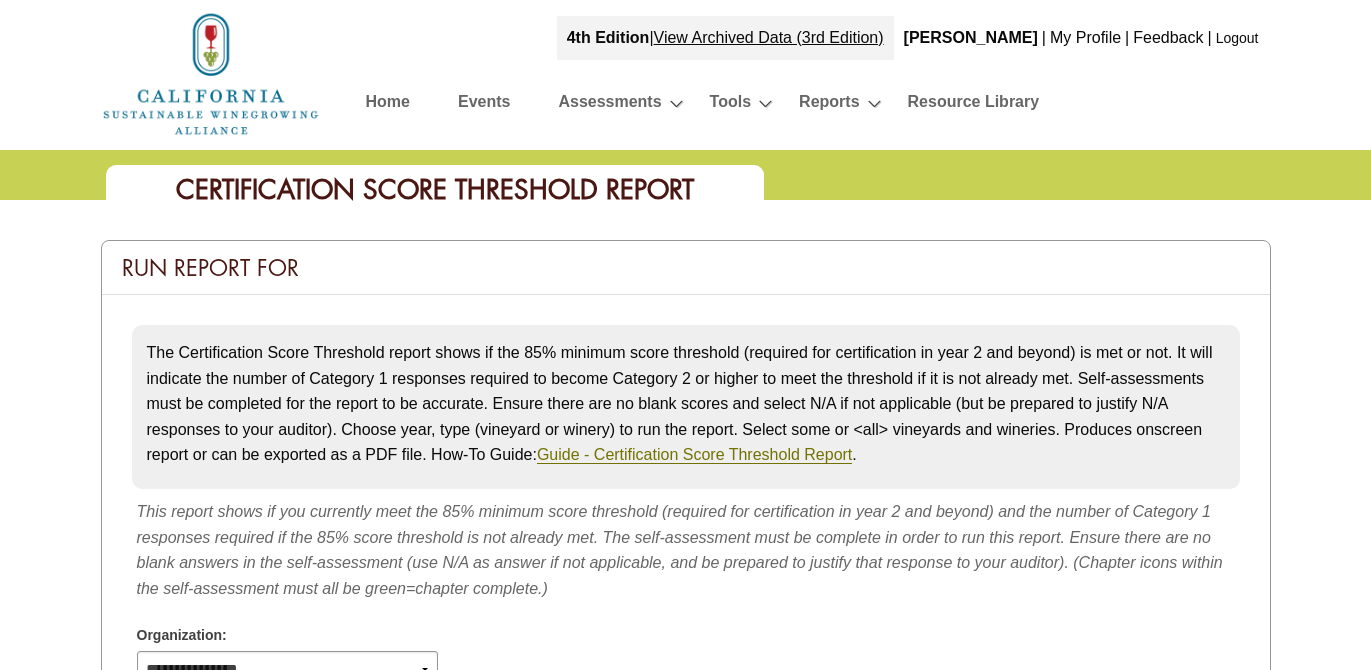 scroll, scrollTop: 715, scrollLeft: 0, axis: vertical 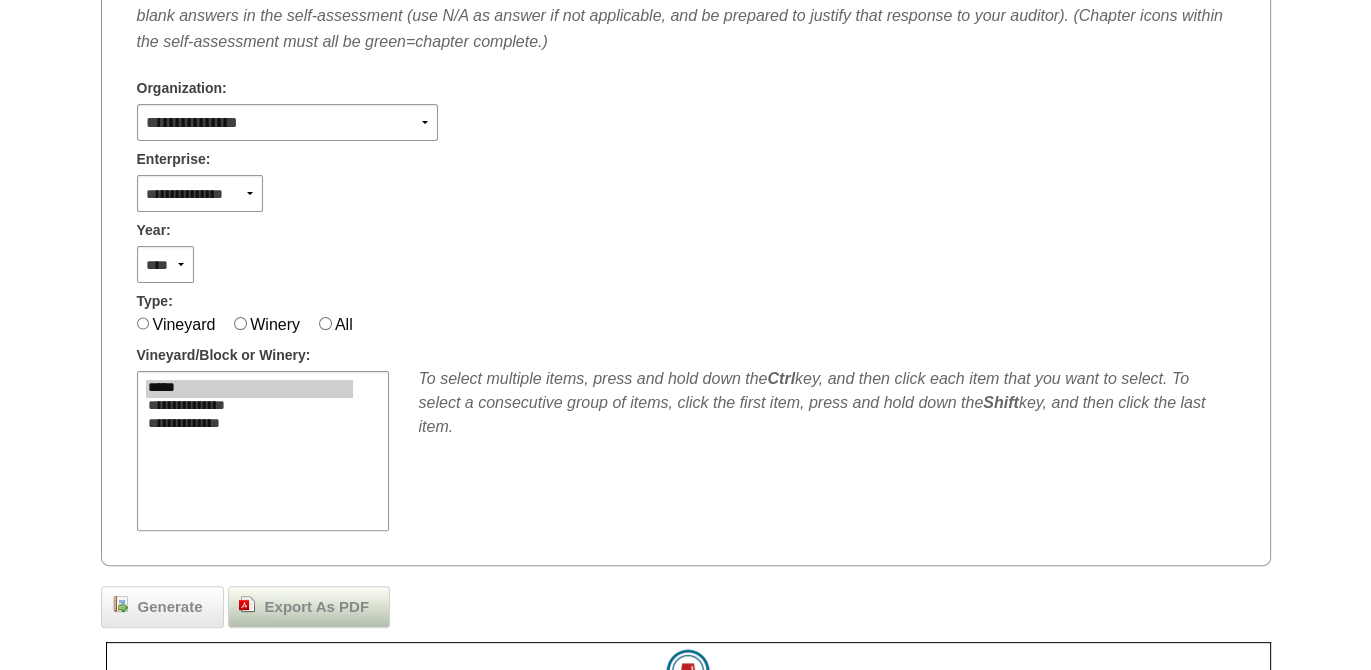 click on "Export As PDF" at bounding box center [317, 607] 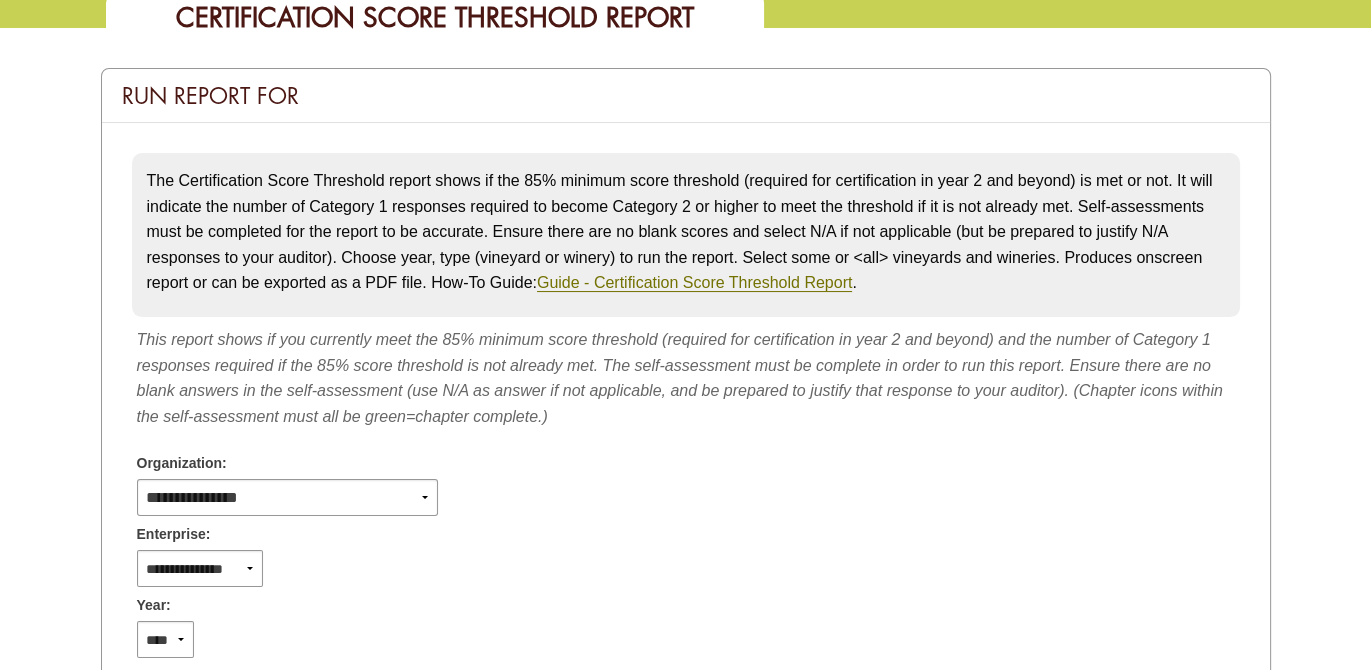 scroll, scrollTop: 0, scrollLeft: 0, axis: both 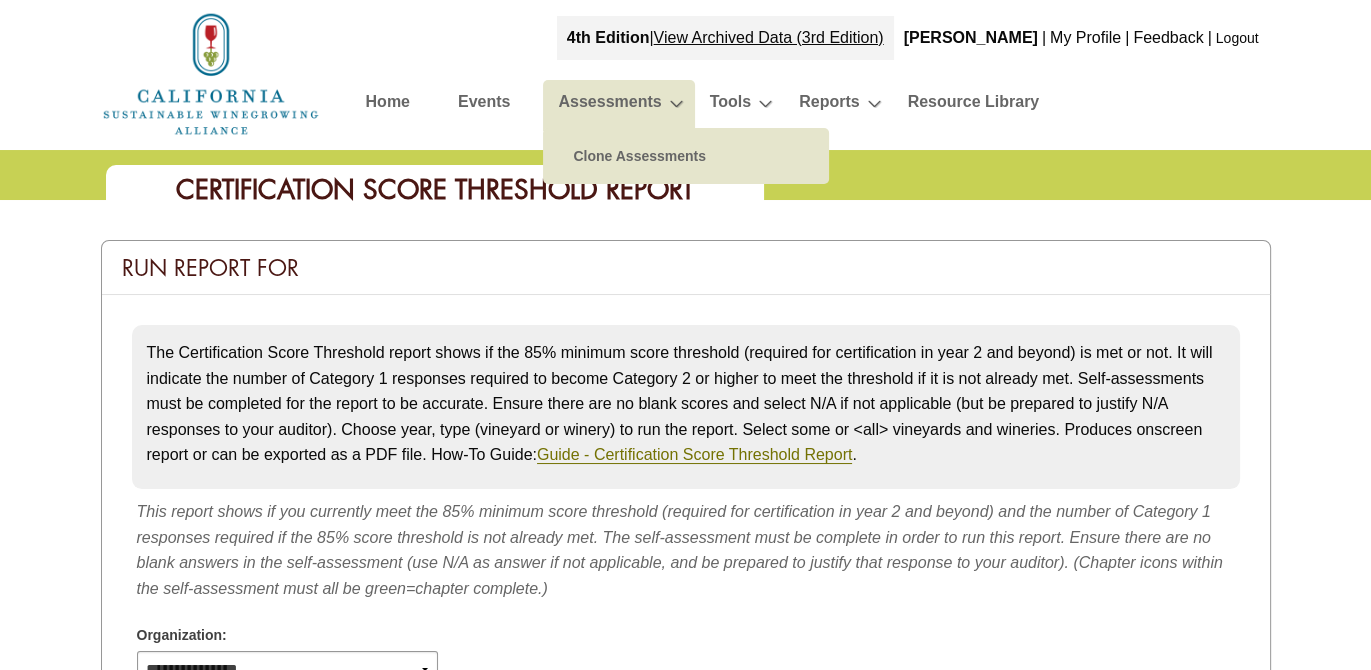 click on "Assessments" at bounding box center [609, 105] 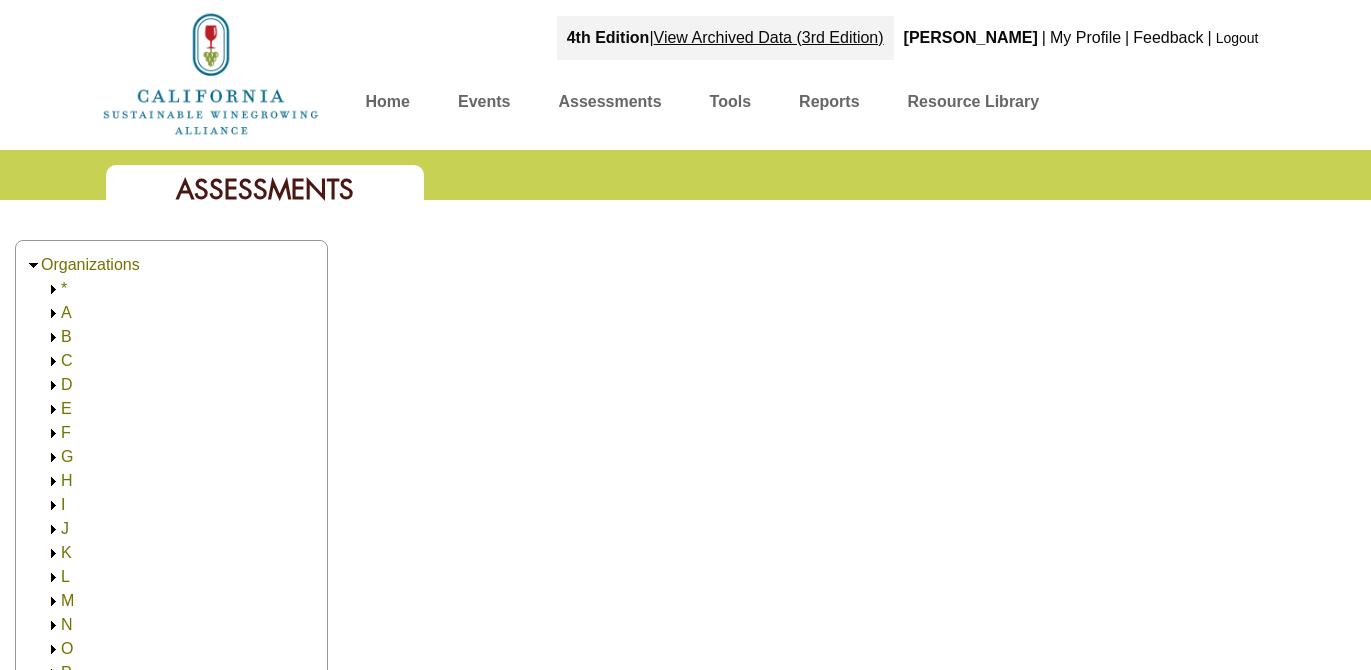 scroll, scrollTop: 0, scrollLeft: 0, axis: both 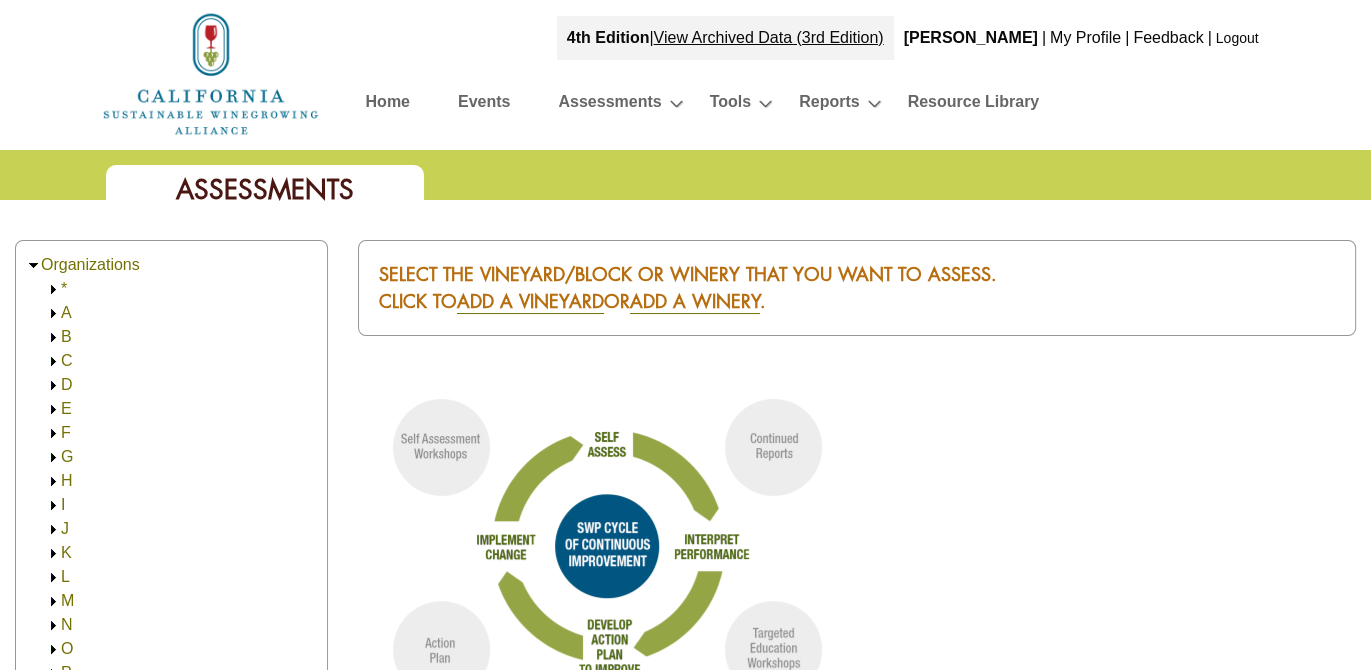click 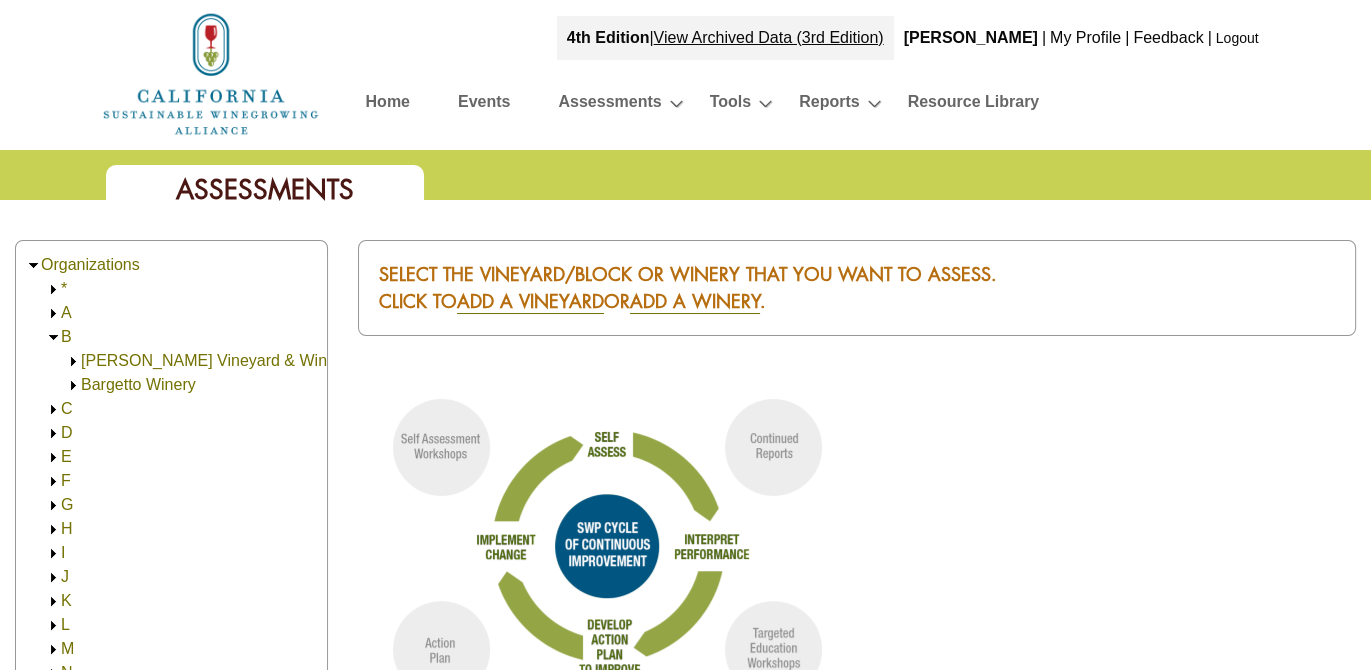 click 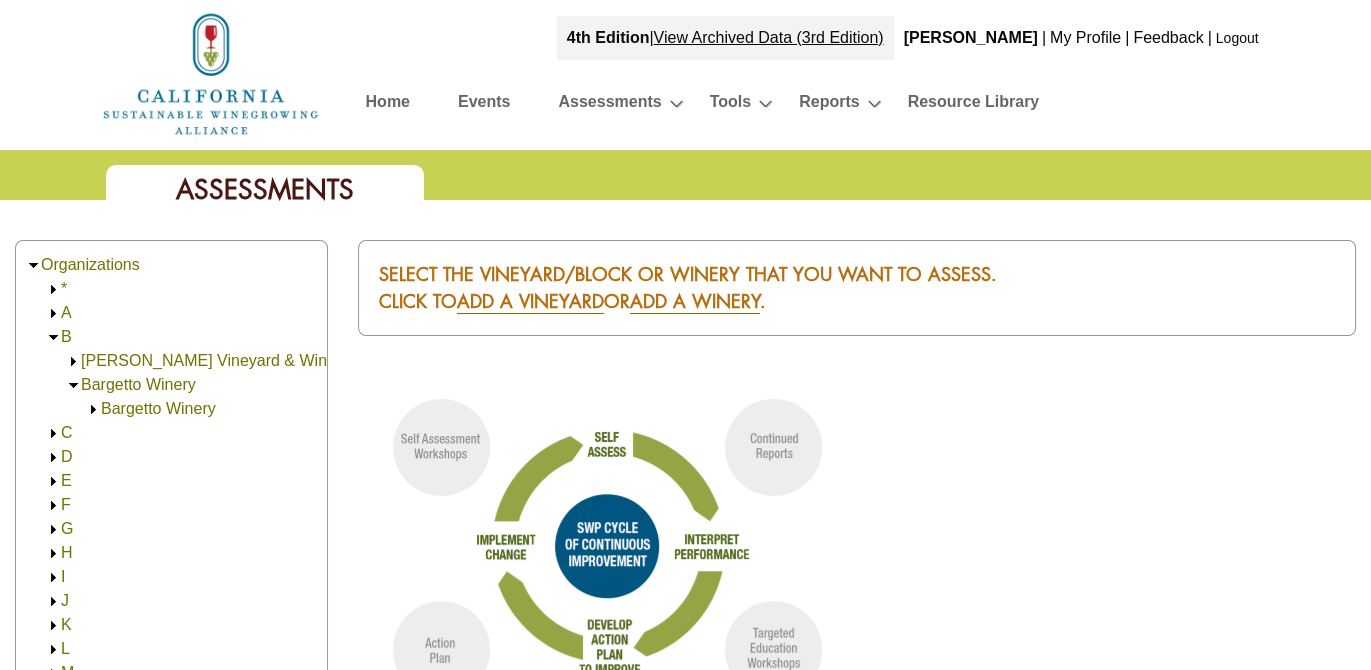 click 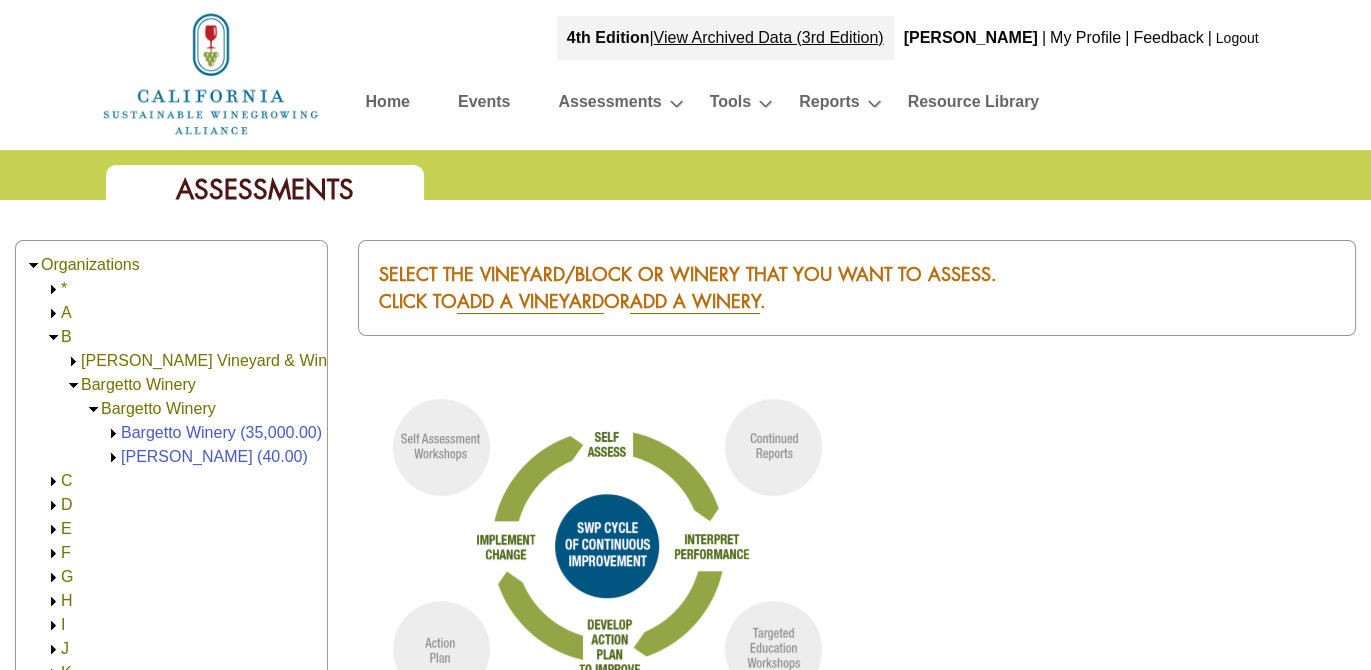 click 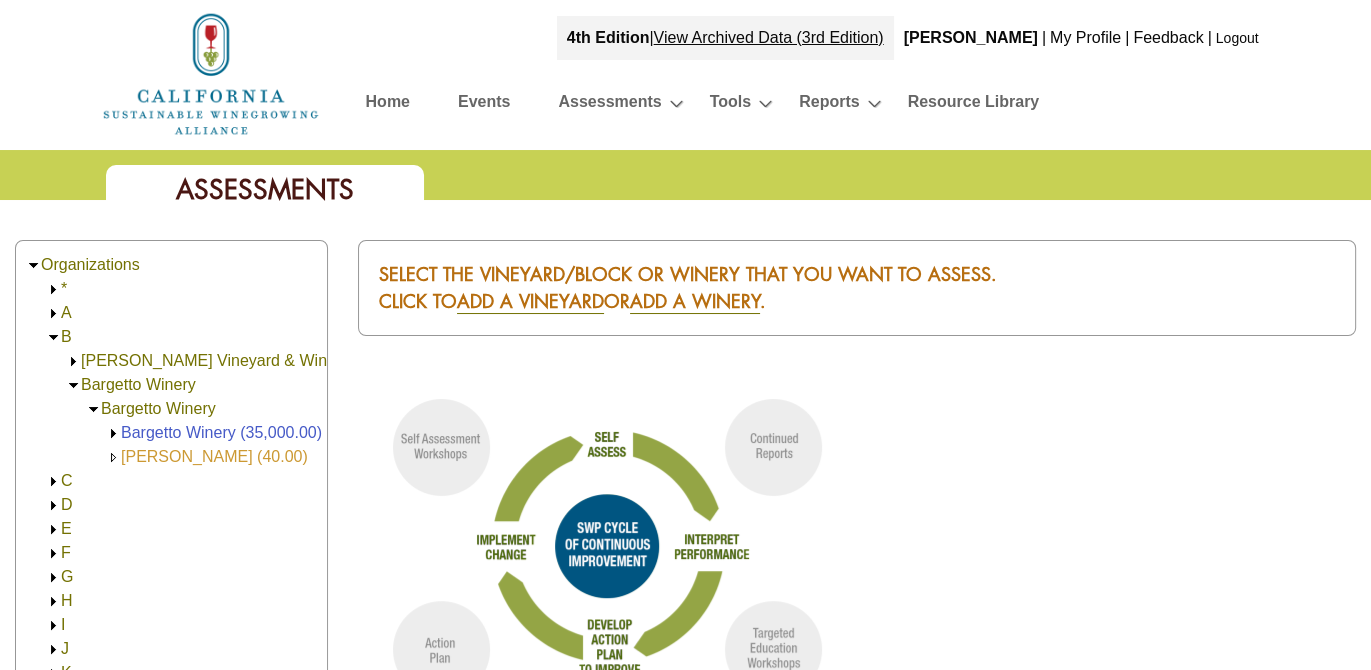 click on "[PERSON_NAME] (40.00)" at bounding box center (214, 456) 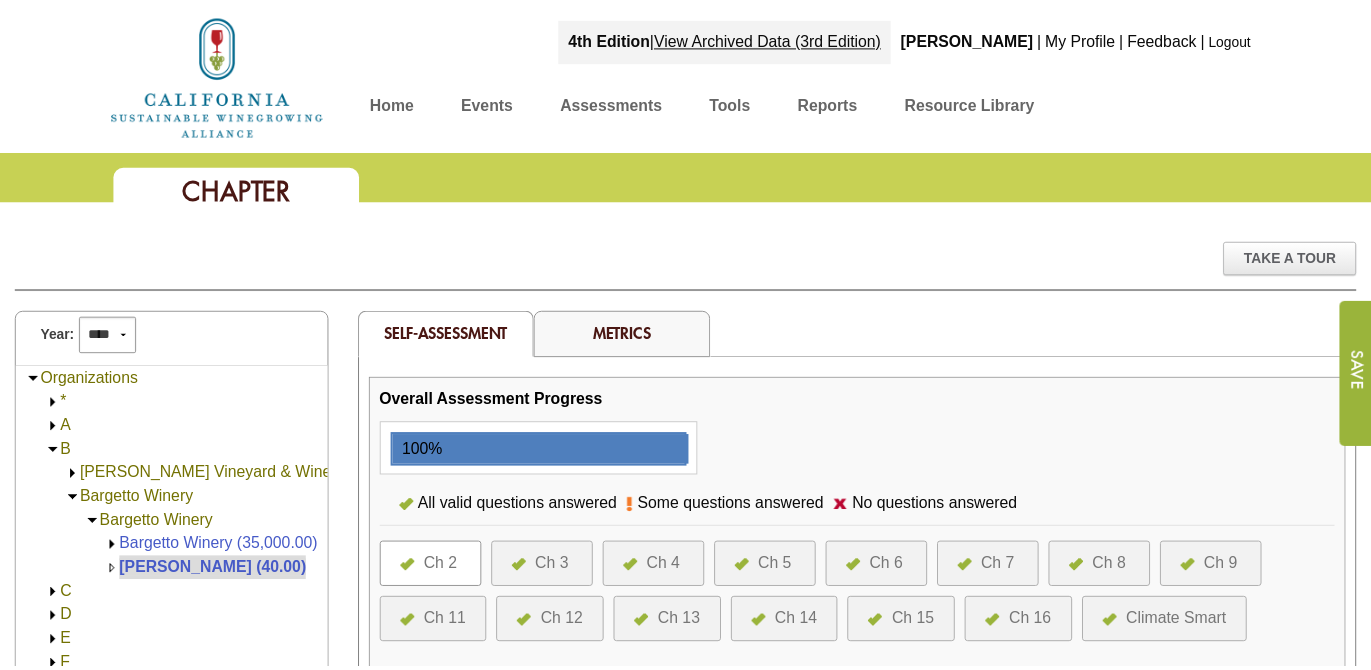 scroll, scrollTop: 0, scrollLeft: 0, axis: both 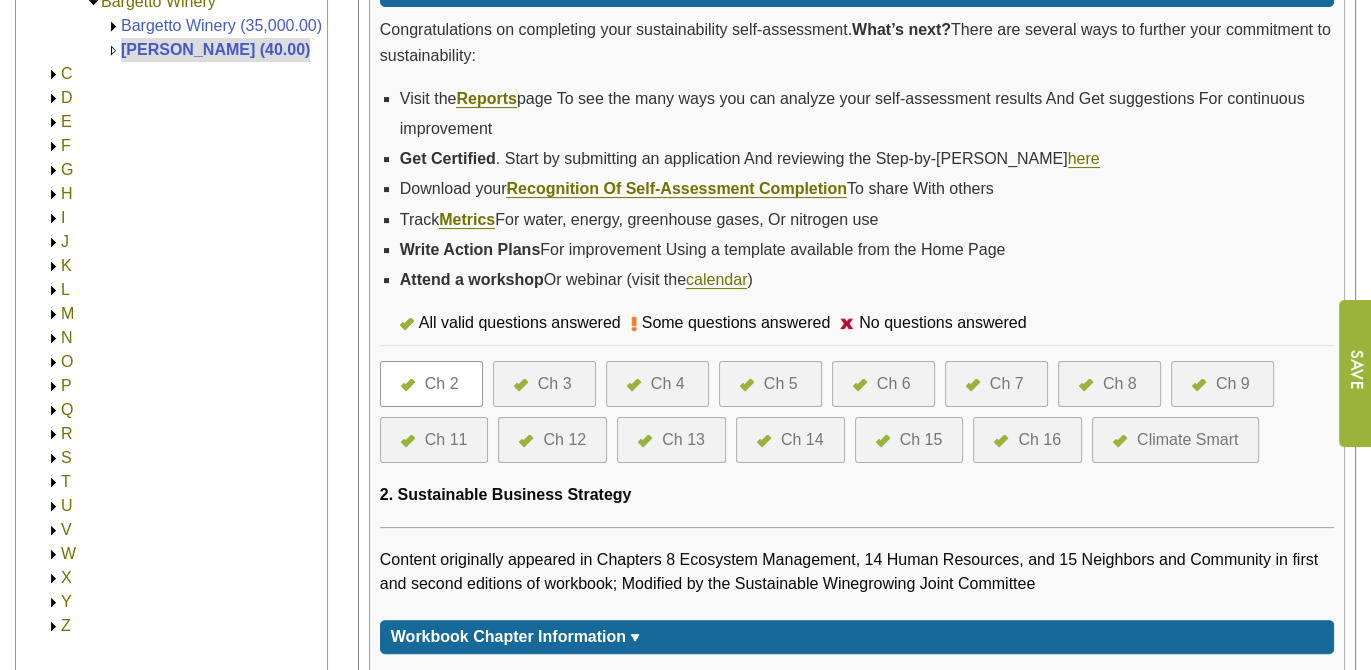 click at bounding box center (752, 384) 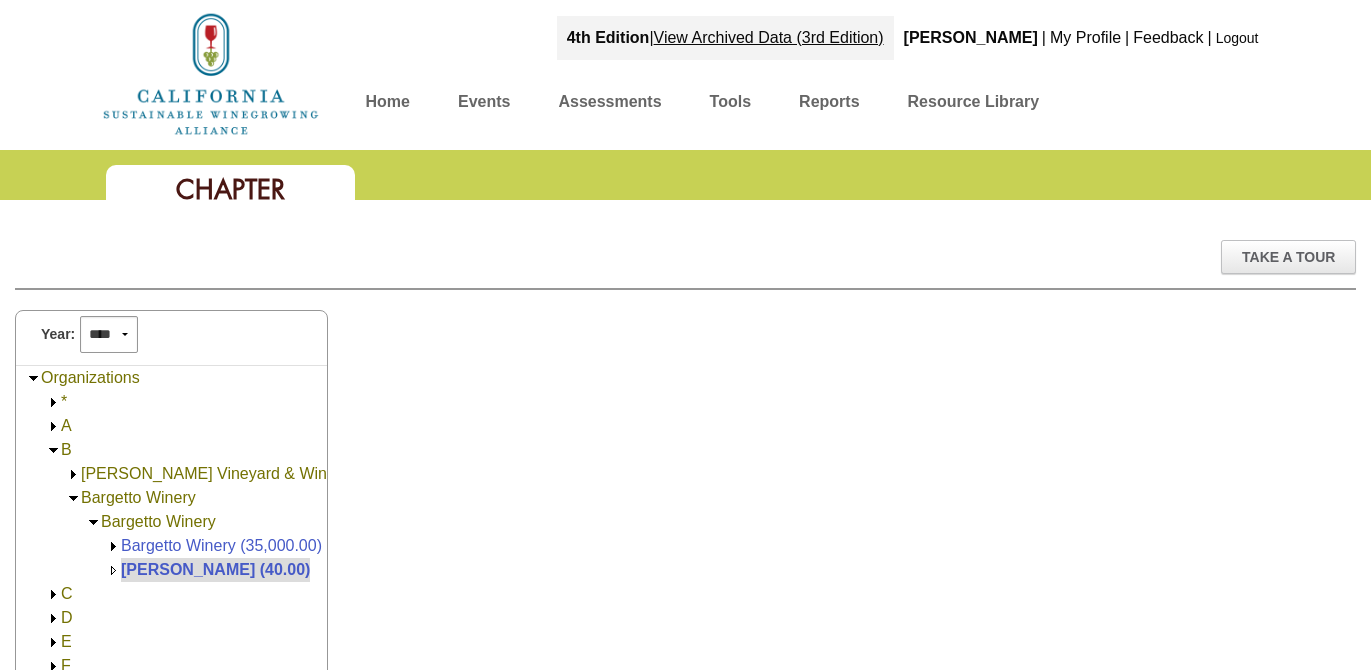 scroll, scrollTop: 0, scrollLeft: 0, axis: both 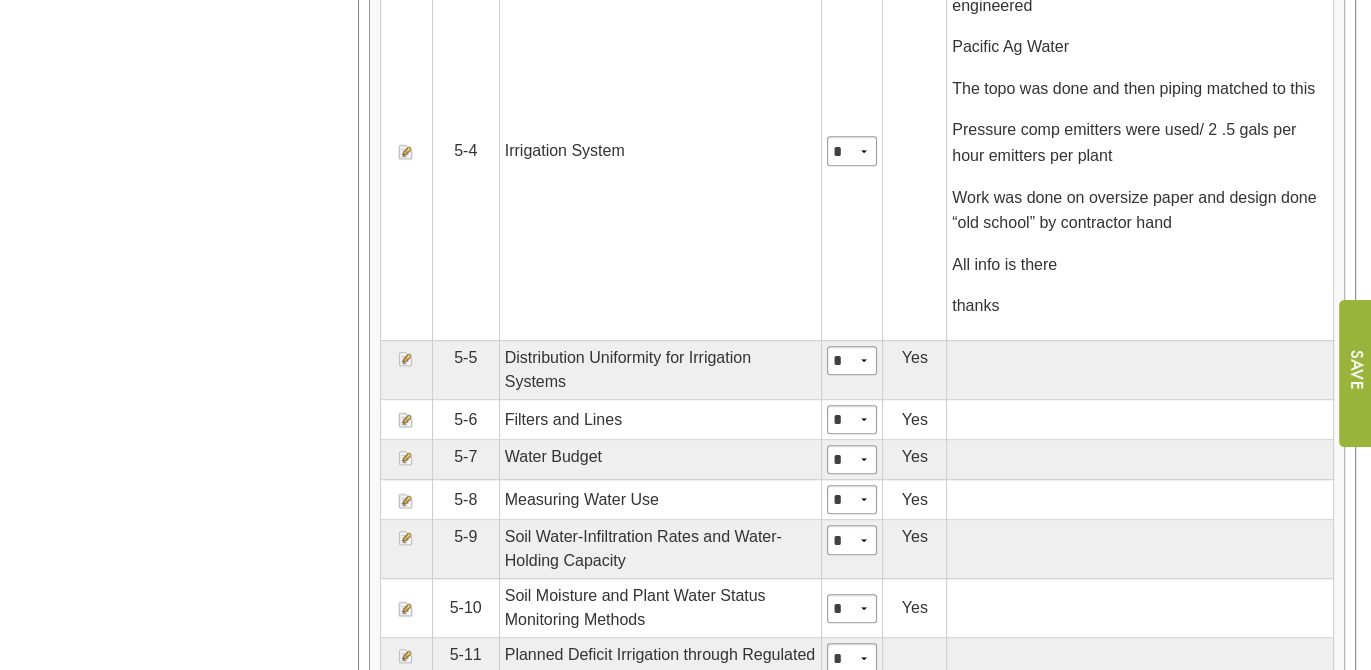click at bounding box center [406, 501] 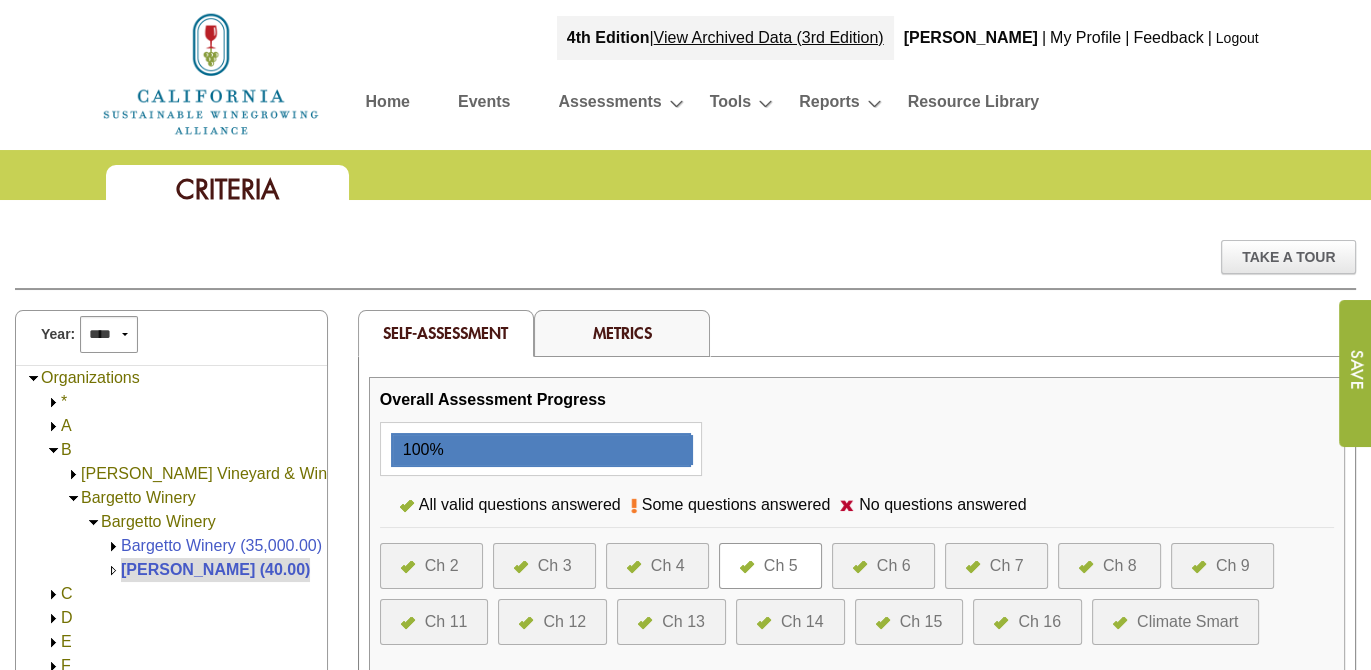 scroll, scrollTop: 0, scrollLeft: 0, axis: both 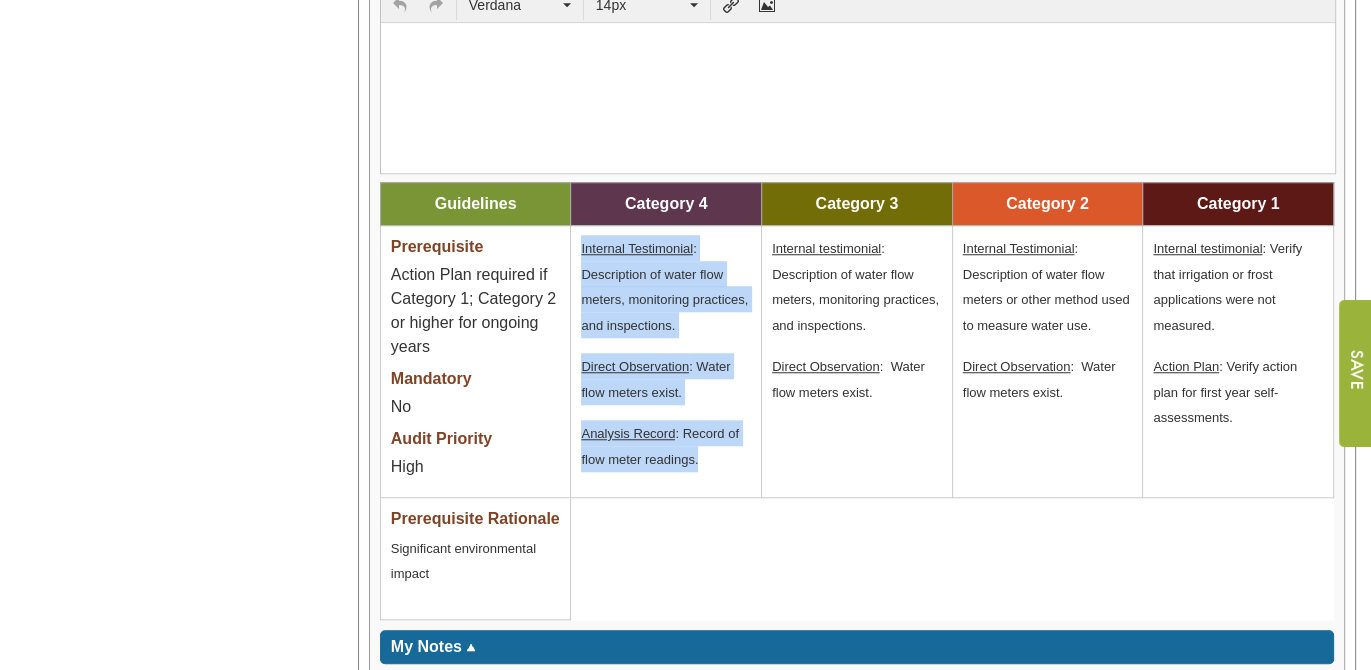 drag, startPoint x: 709, startPoint y: 454, endPoint x: 580, endPoint y: 244, distance: 246.4569 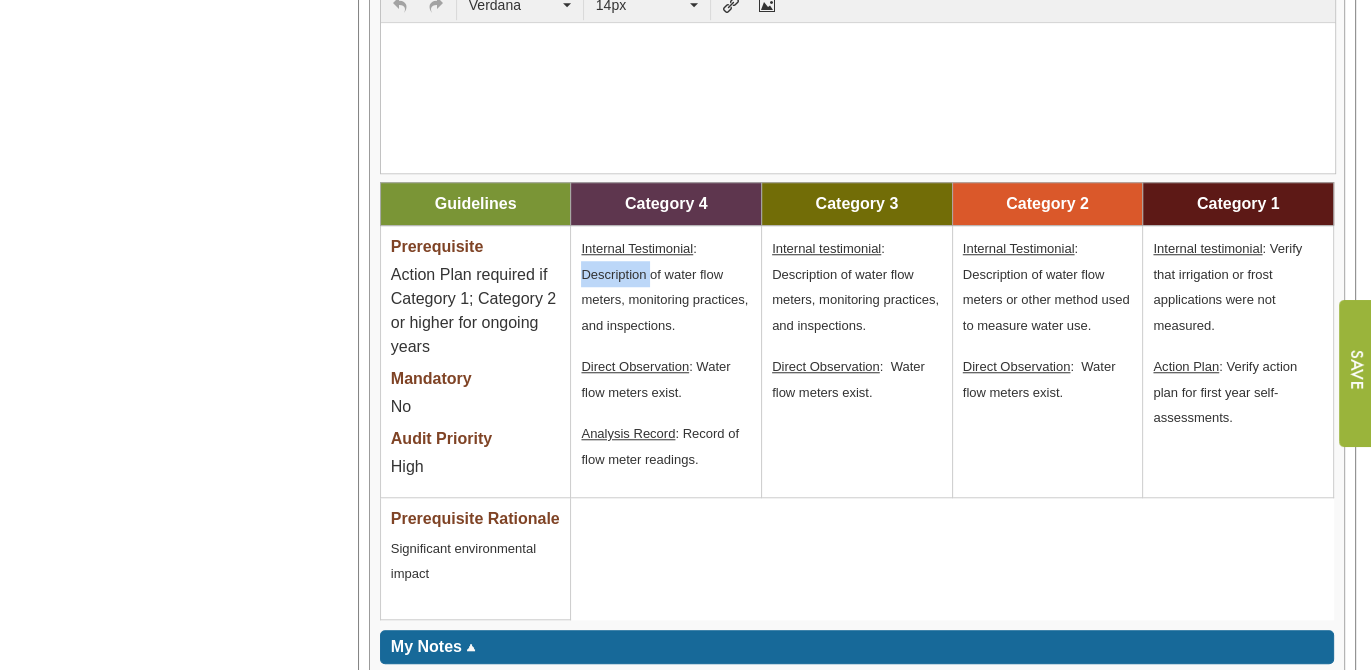 click on "Internal Testimonial : Description of water flow meters, monitoring practices, and inspections." at bounding box center (664, 287) 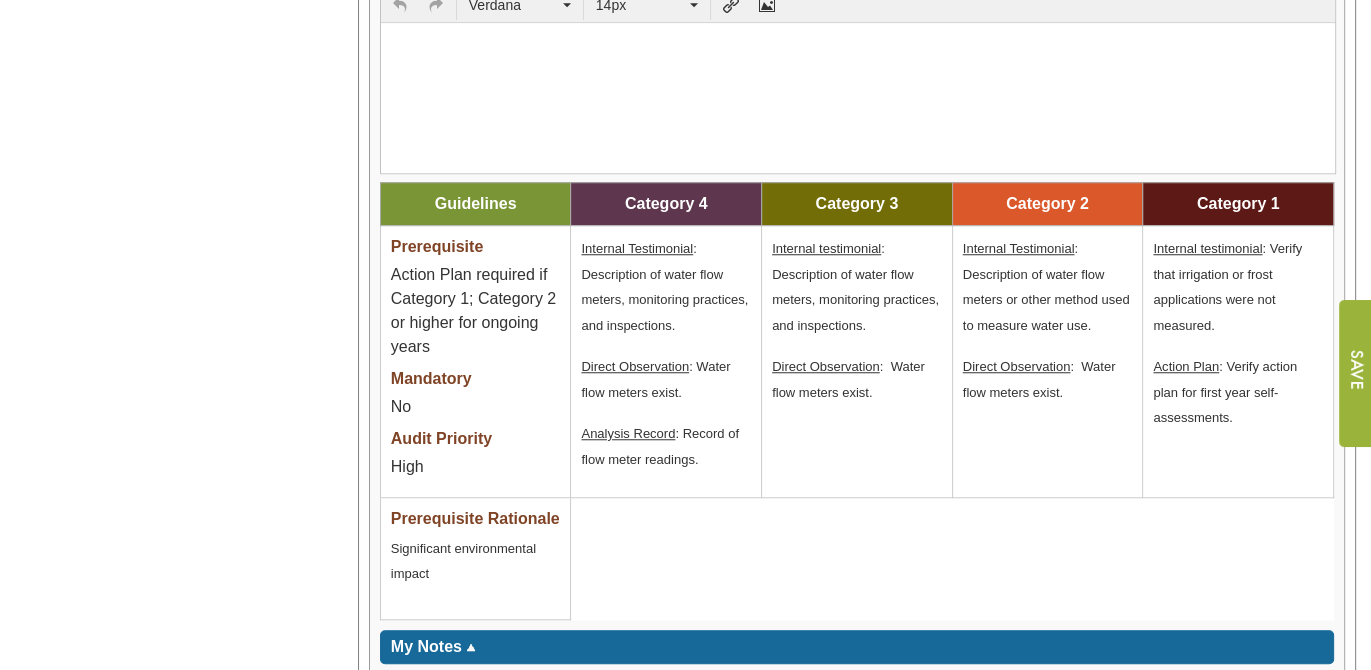 click on "Direct Observation : Water flow meters exist." at bounding box center (666, 378) 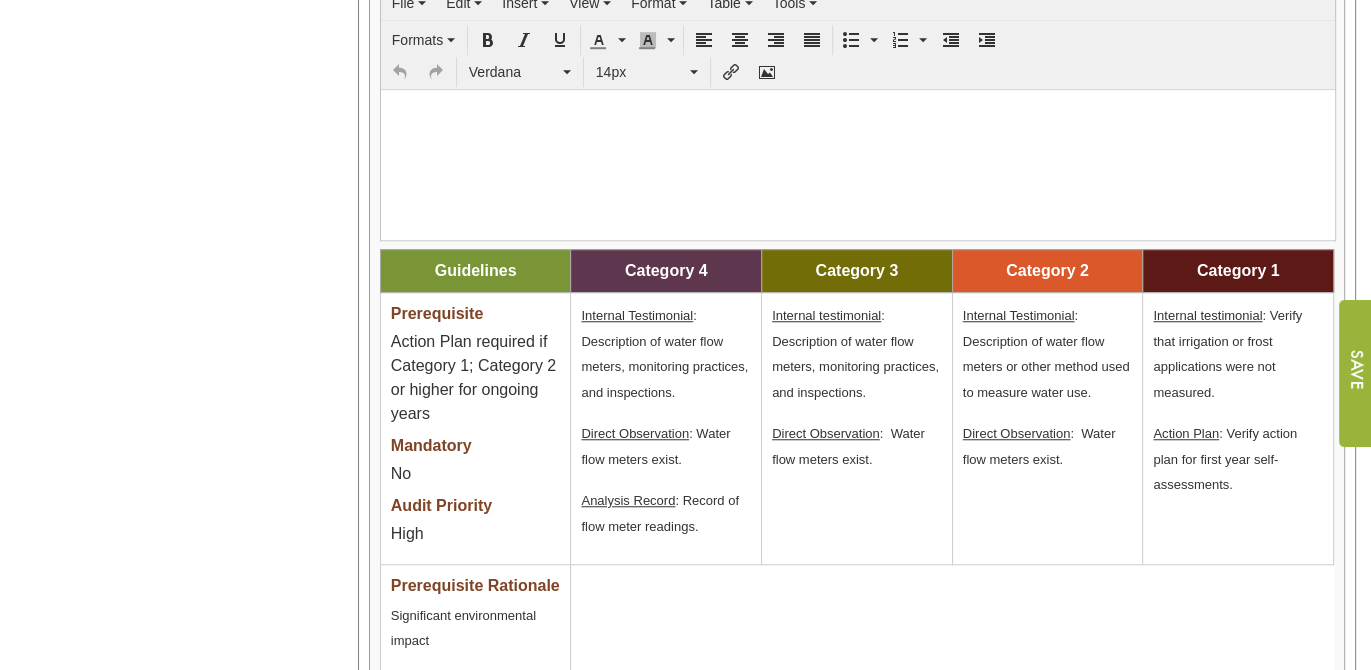 scroll, scrollTop: 1660, scrollLeft: 0, axis: vertical 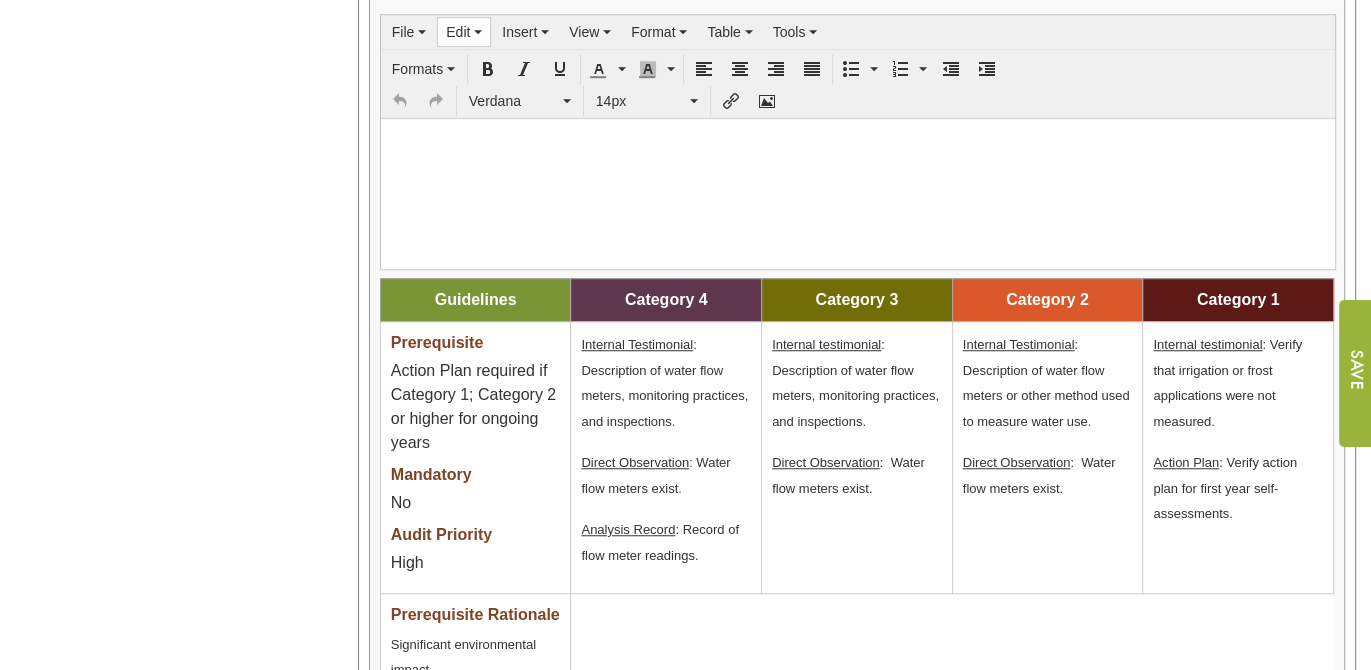 click on "Edit" at bounding box center (464, 32) 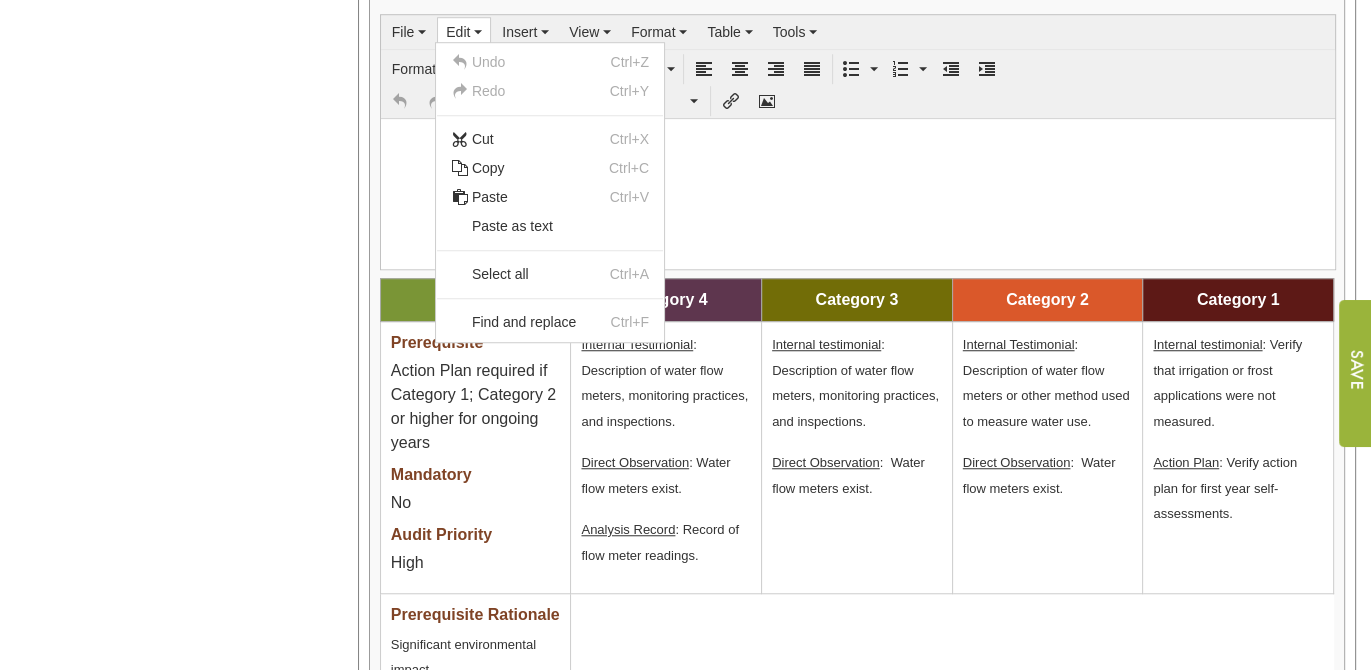 click on "Internal Testimonial : Description of water flow meters, monitoring practices, and inspections." at bounding box center (666, 382) 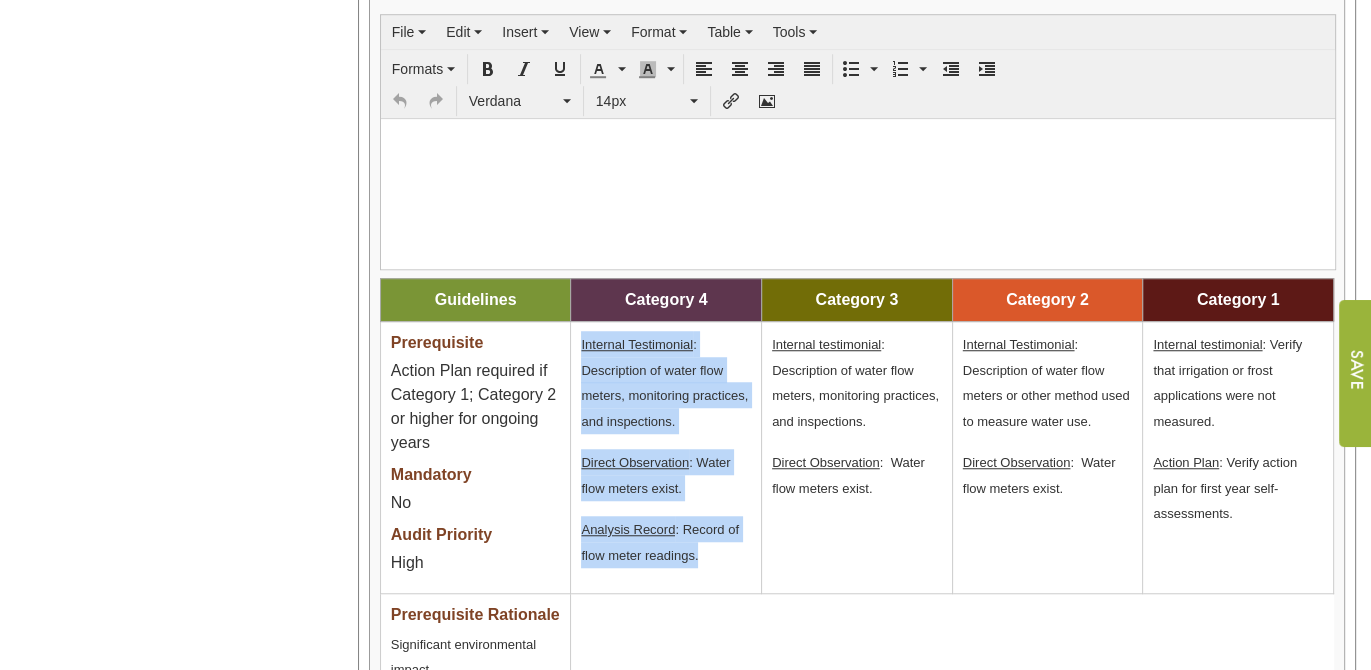 drag, startPoint x: 580, startPoint y: 336, endPoint x: 700, endPoint y: 547, distance: 242.73648 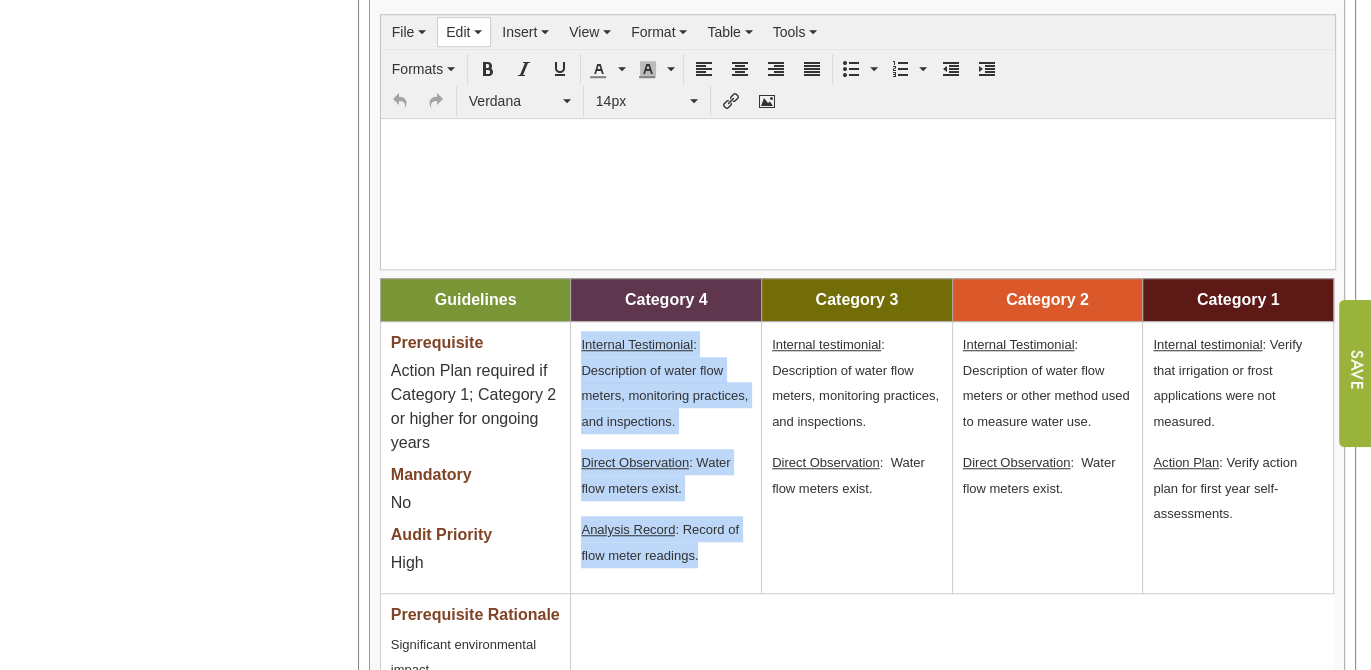 click on "Edit" at bounding box center [464, 32] 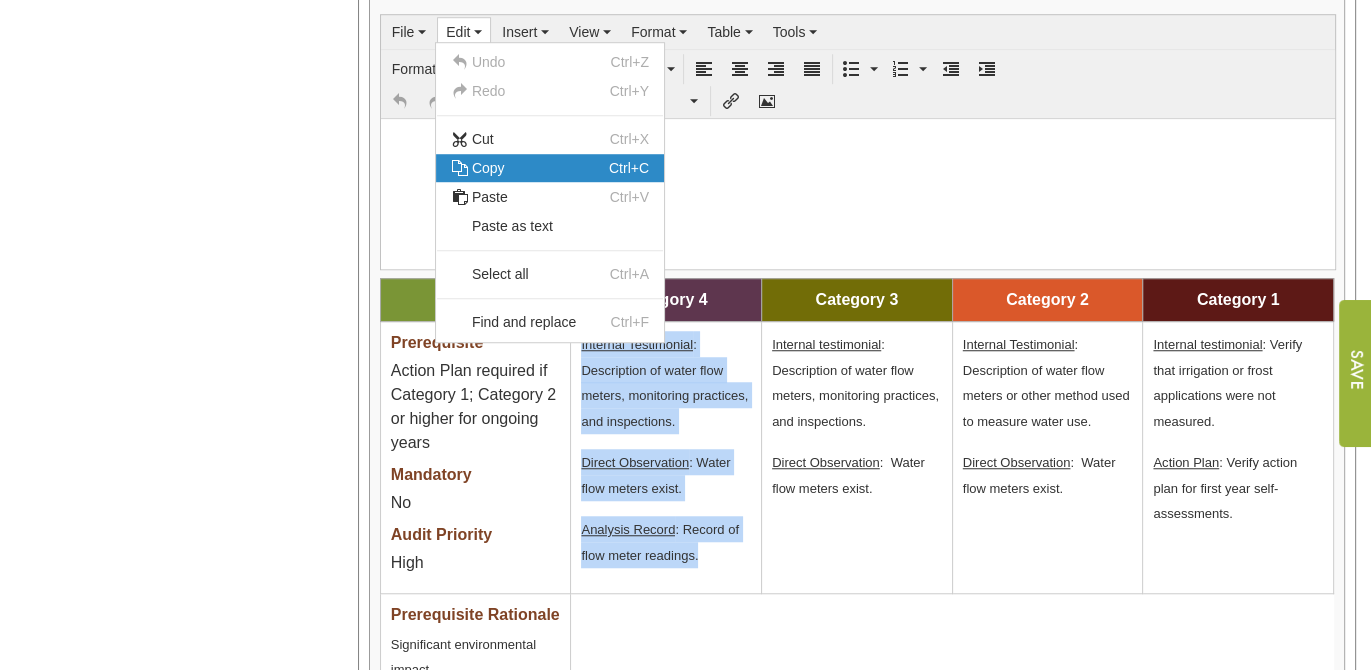 click on "Copy" at bounding box center [488, 168] 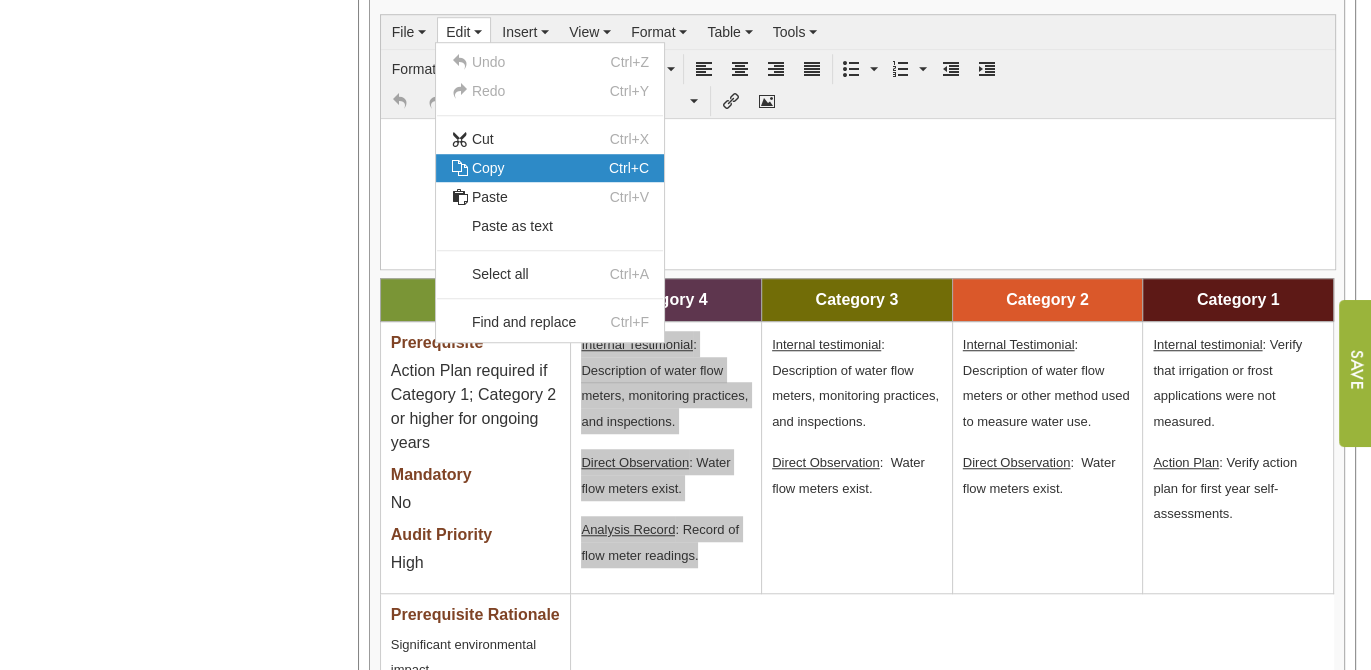 copy on "Internal Testimonial : Description of water flow meters, monitoring practices, and inspections.
Direct Observation : Water flow meters exist.
Analysis Record : Record of flow meter readings." 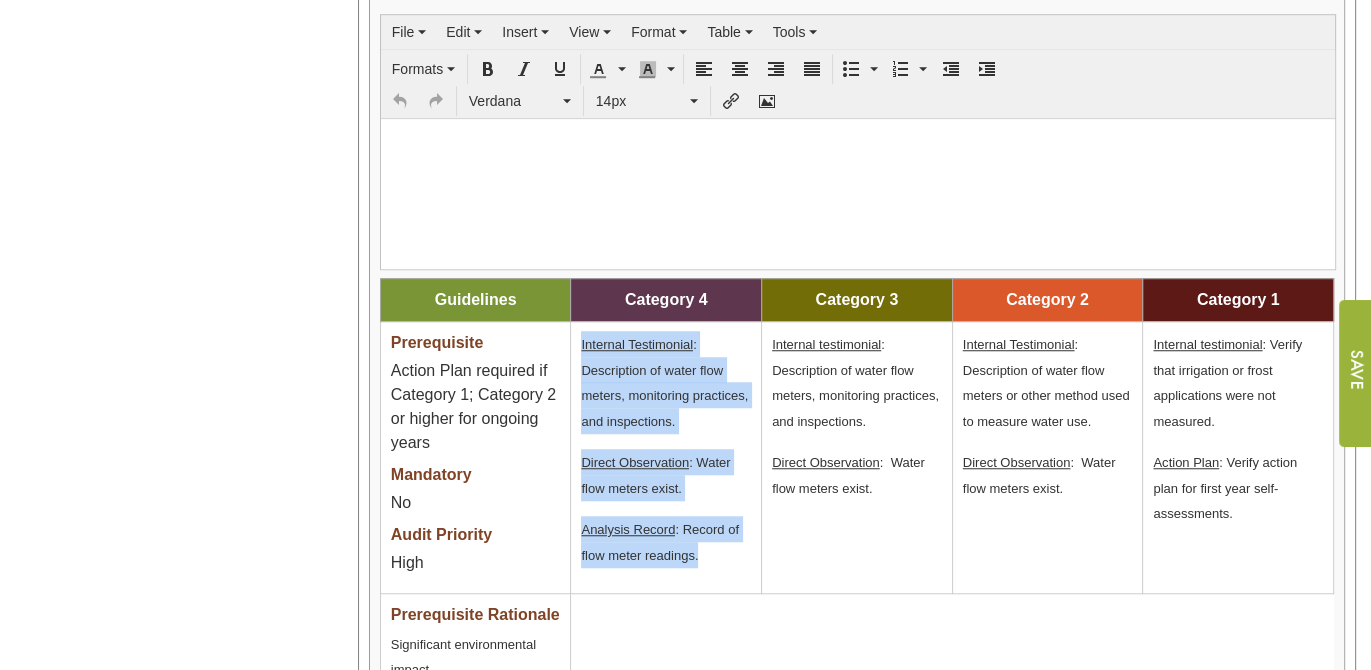 click on "Internal Testimonial : Description of water flow meters, monitoring practices, and inspections." at bounding box center [664, 383] 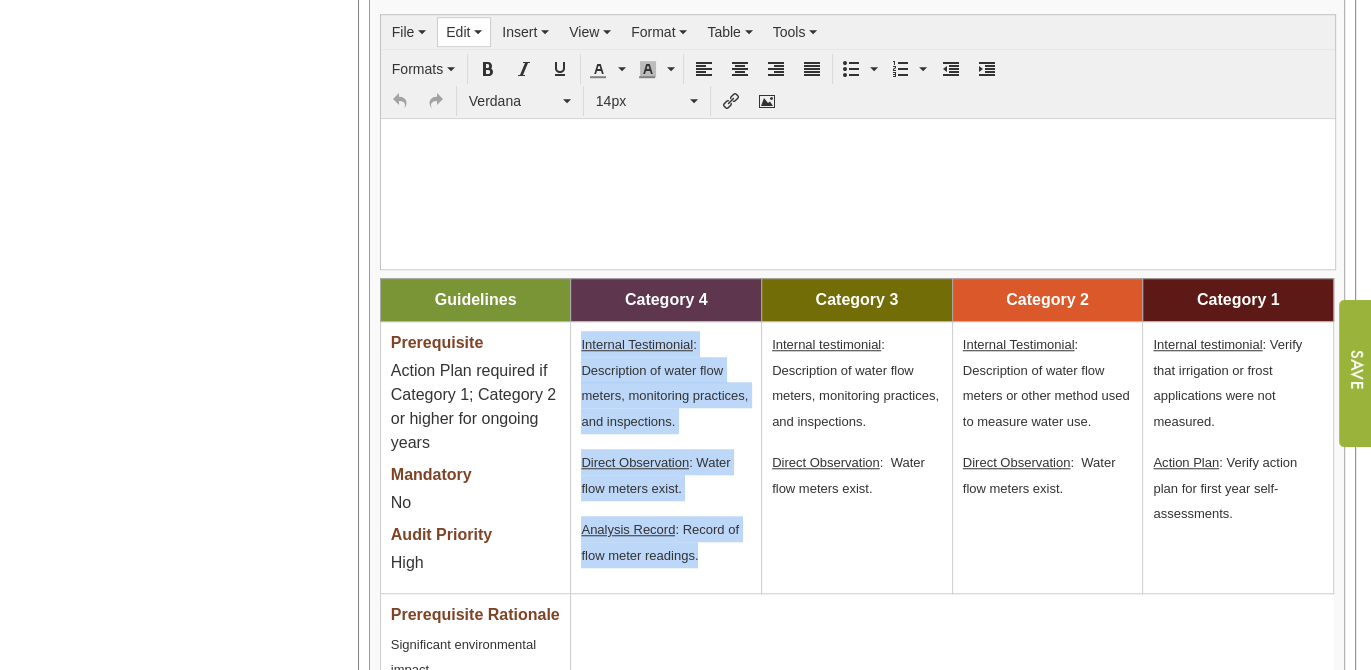 click on "Edit" at bounding box center (464, 32) 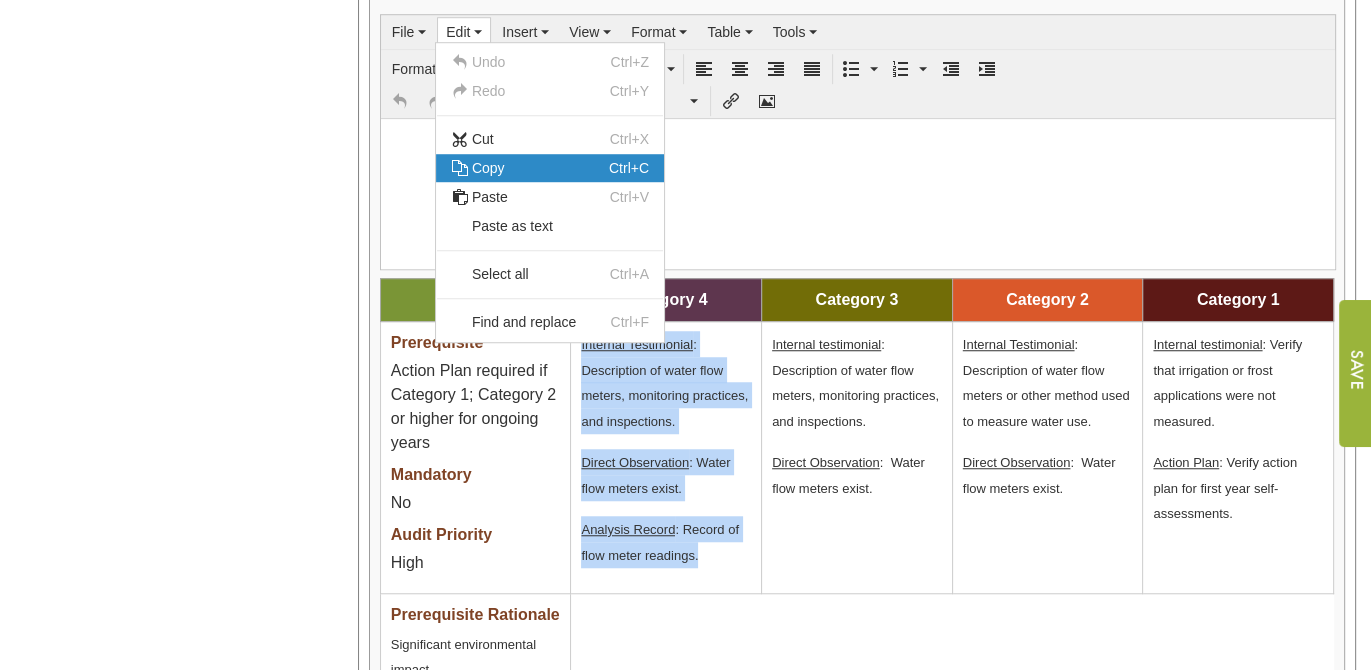 click on "Copy" at bounding box center [488, 168] 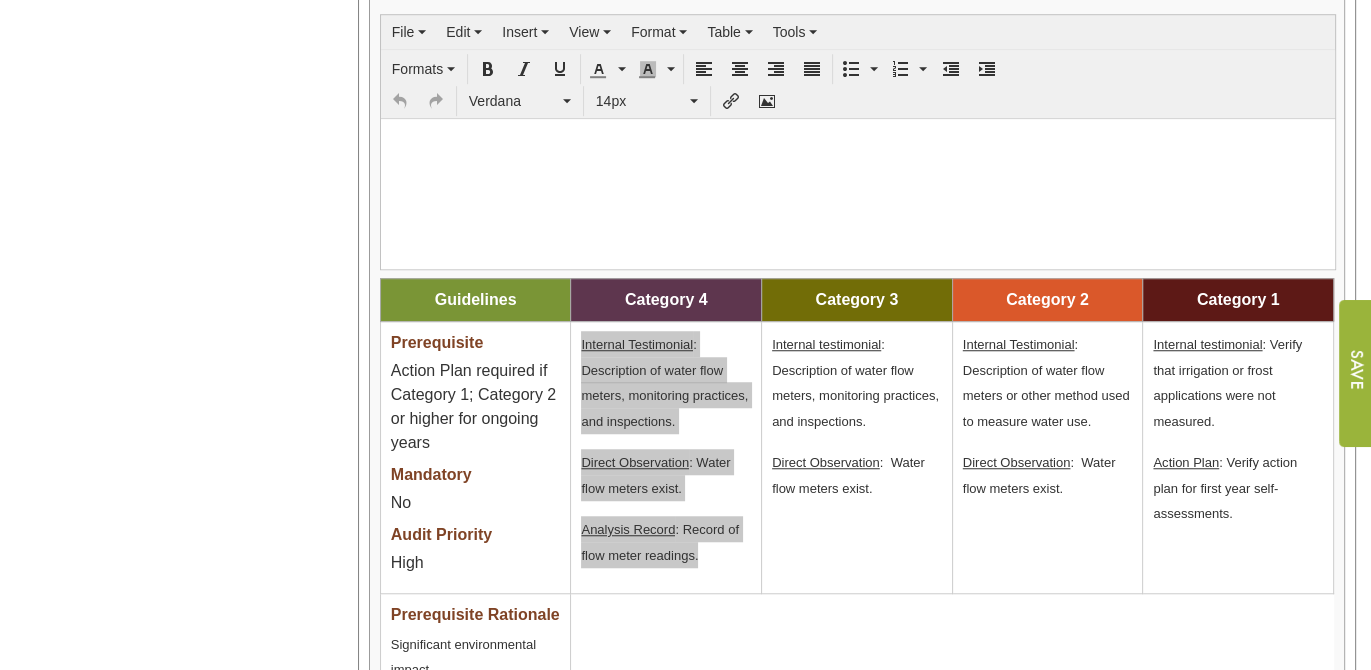 click at bounding box center (857, 141) 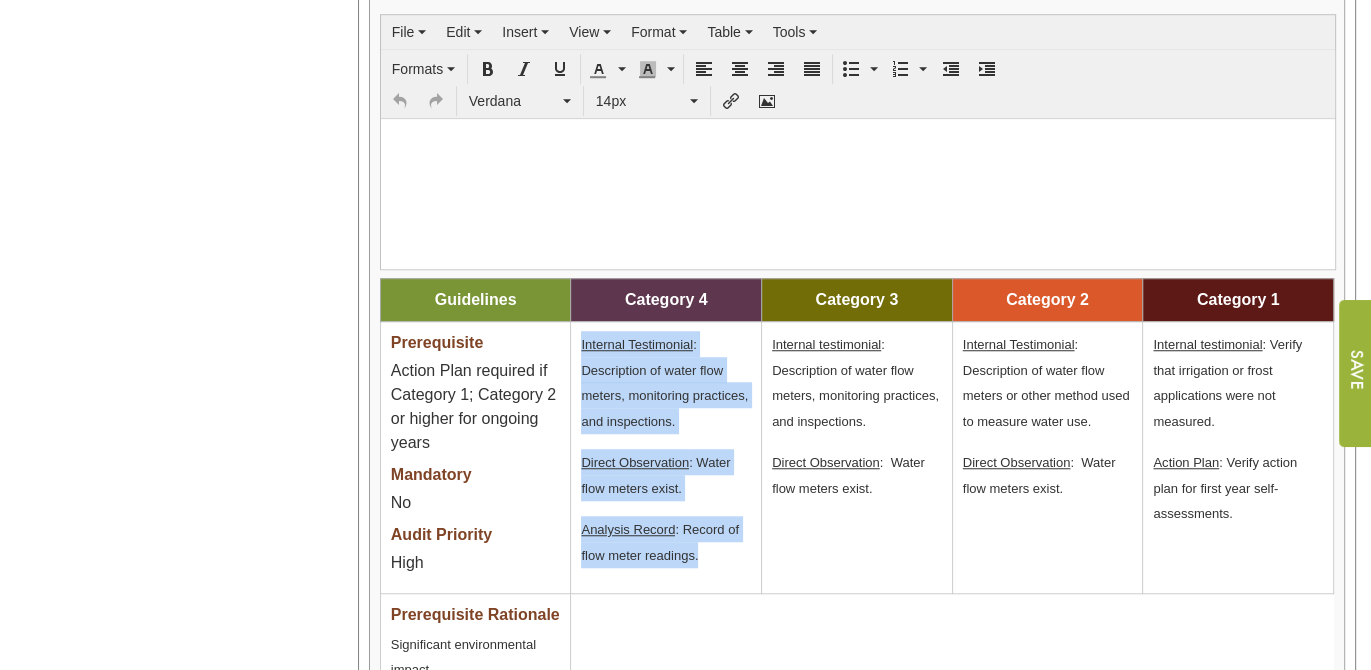 click on "Analysis Record : Record of flow meter readings." at bounding box center [660, 542] 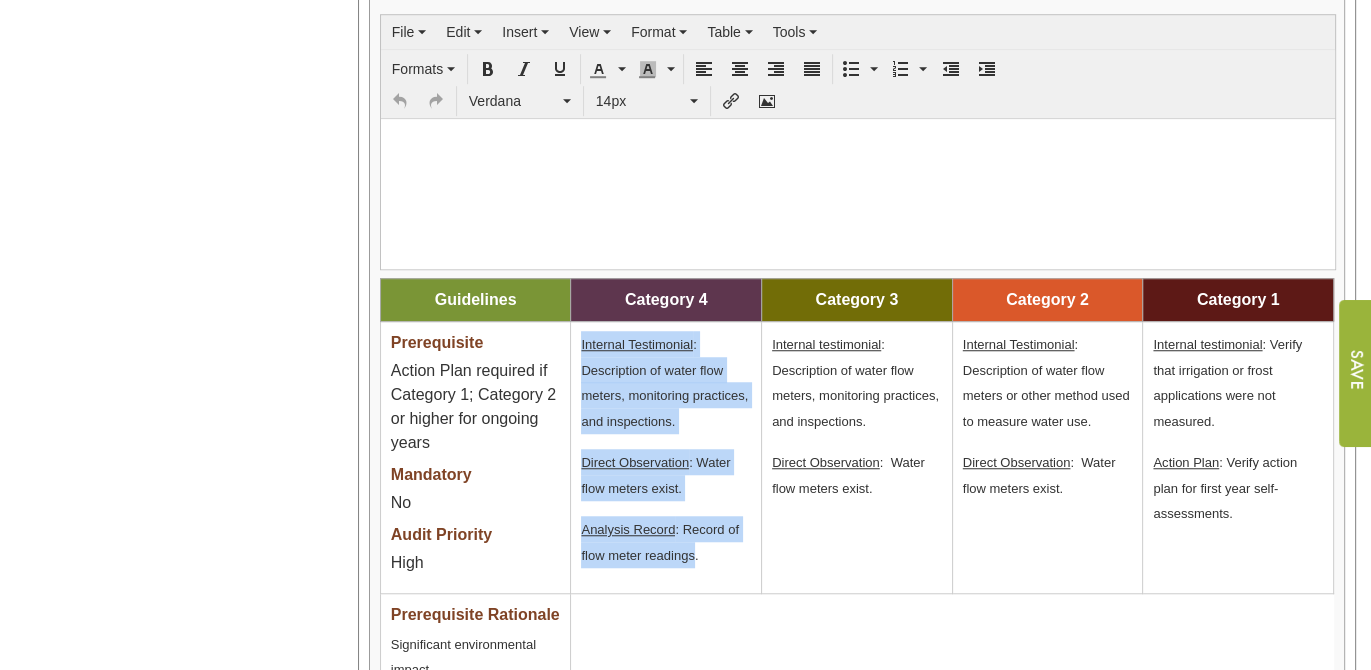drag, startPoint x: 694, startPoint y: 547, endPoint x: 571, endPoint y: 331, distance: 248.56589 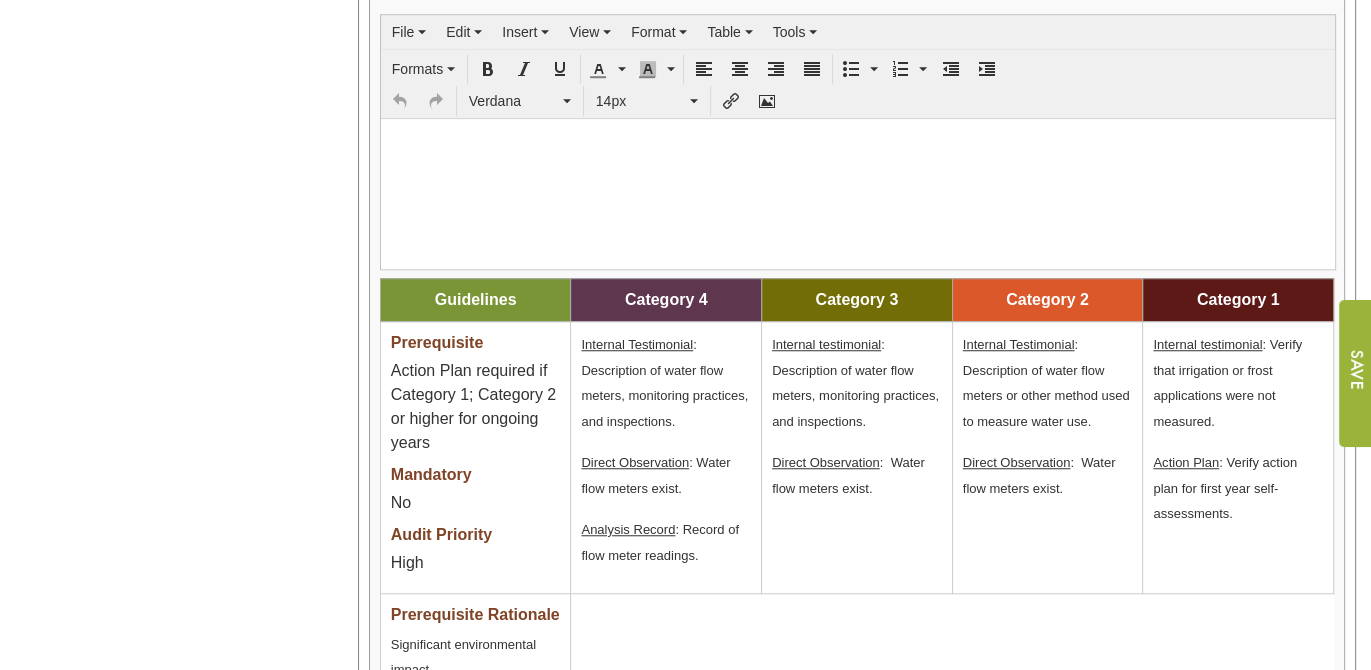 click on "Category 4" at bounding box center (666, 299) 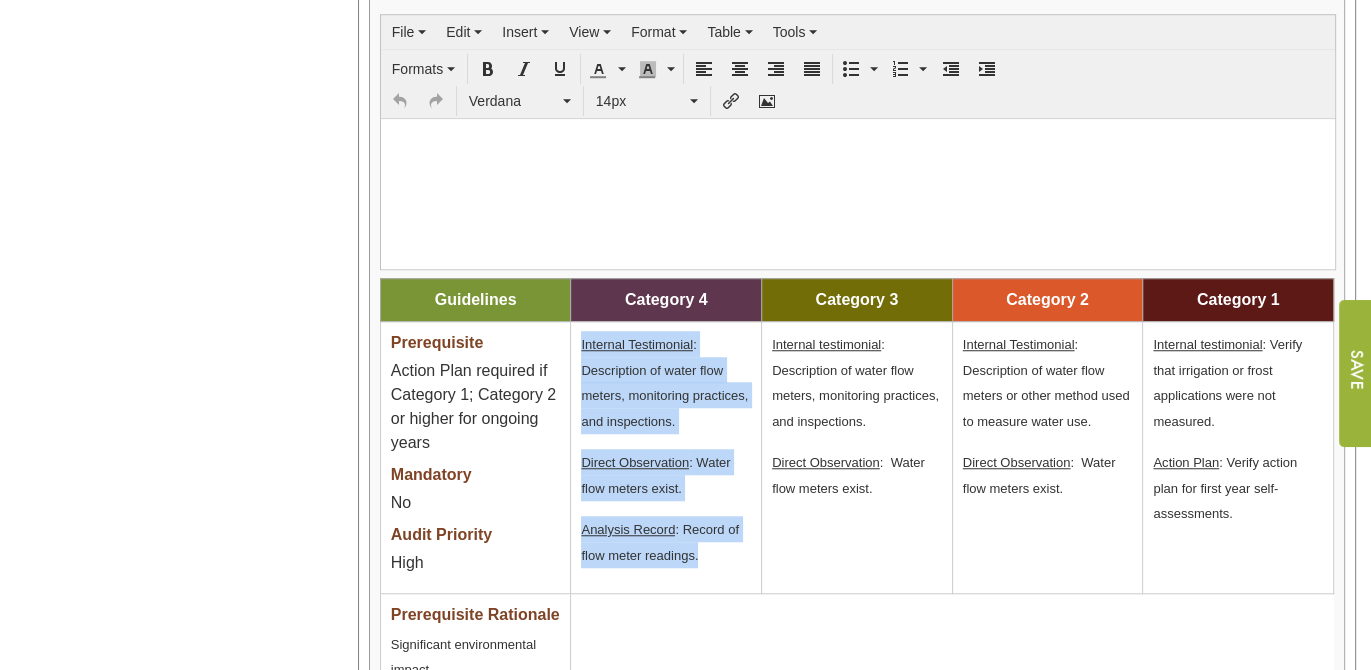 drag, startPoint x: 581, startPoint y: 330, endPoint x: 740, endPoint y: 554, distance: 274.69437 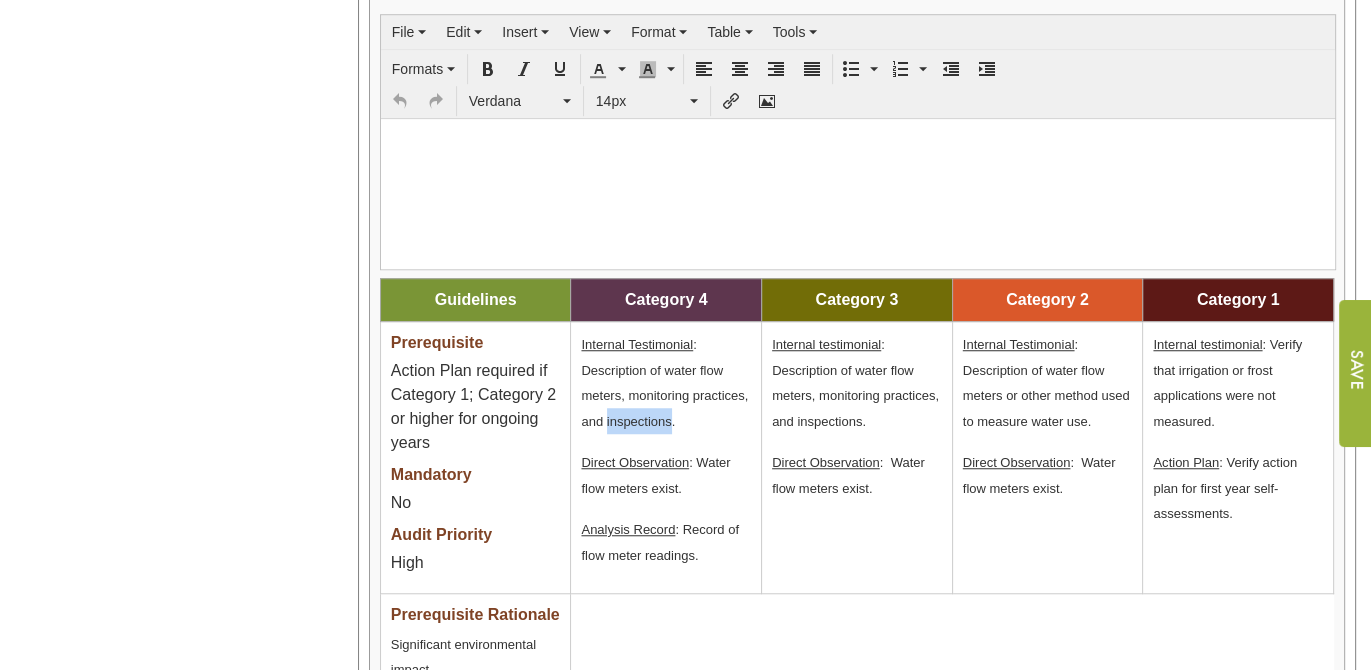 click on "Internal Testimonial : Description of water flow meters, monitoring practices, and inspections." at bounding box center (664, 383) 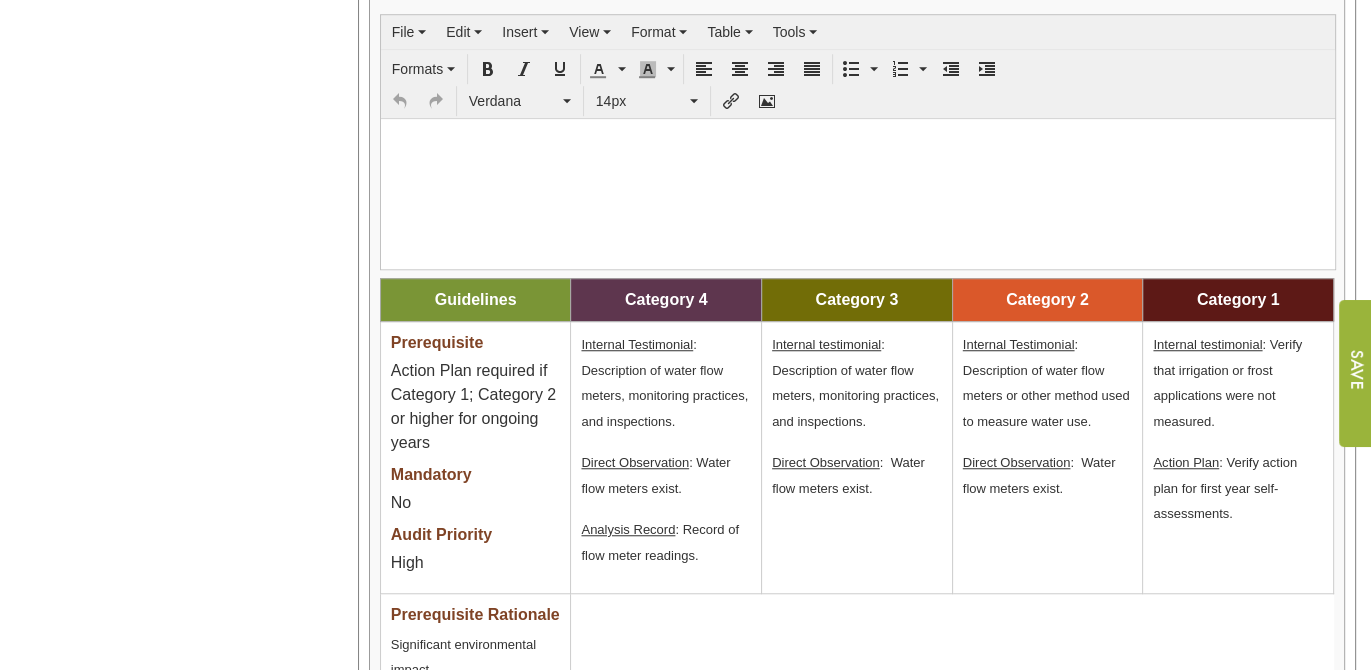 click on "Internal Testimonial" at bounding box center [637, 344] 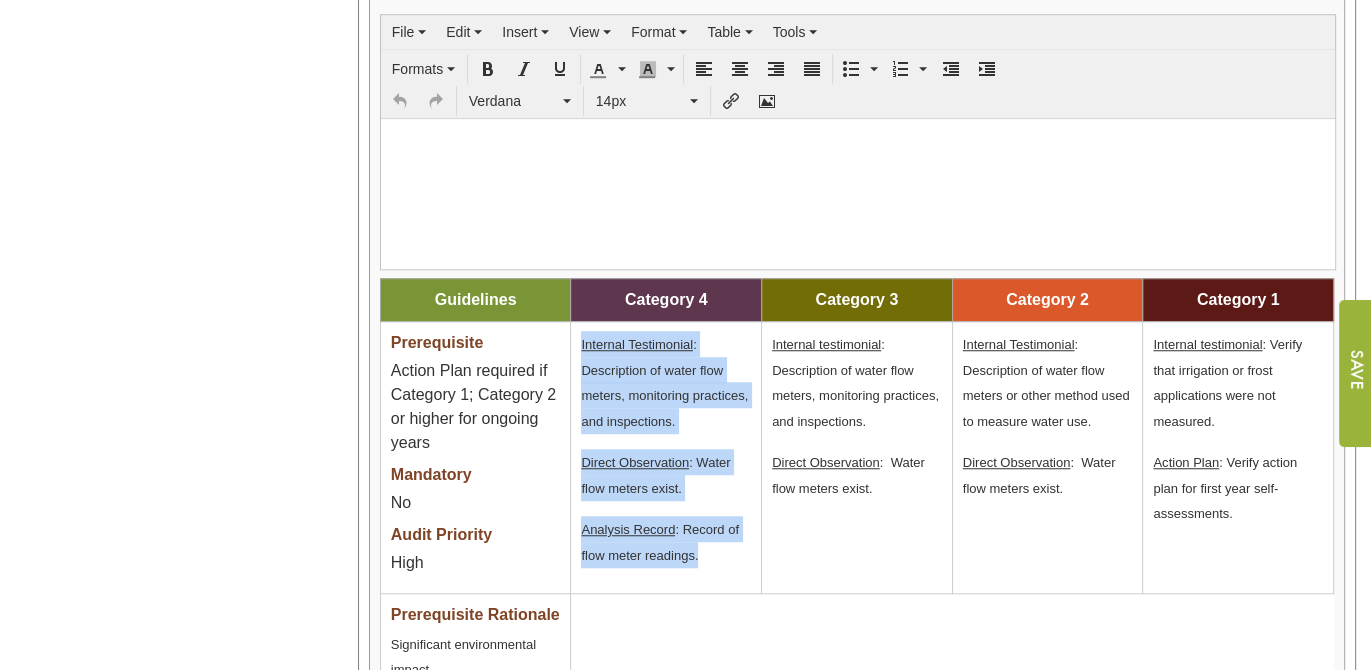 drag, startPoint x: 580, startPoint y: 335, endPoint x: 733, endPoint y: 577, distance: 286.30927 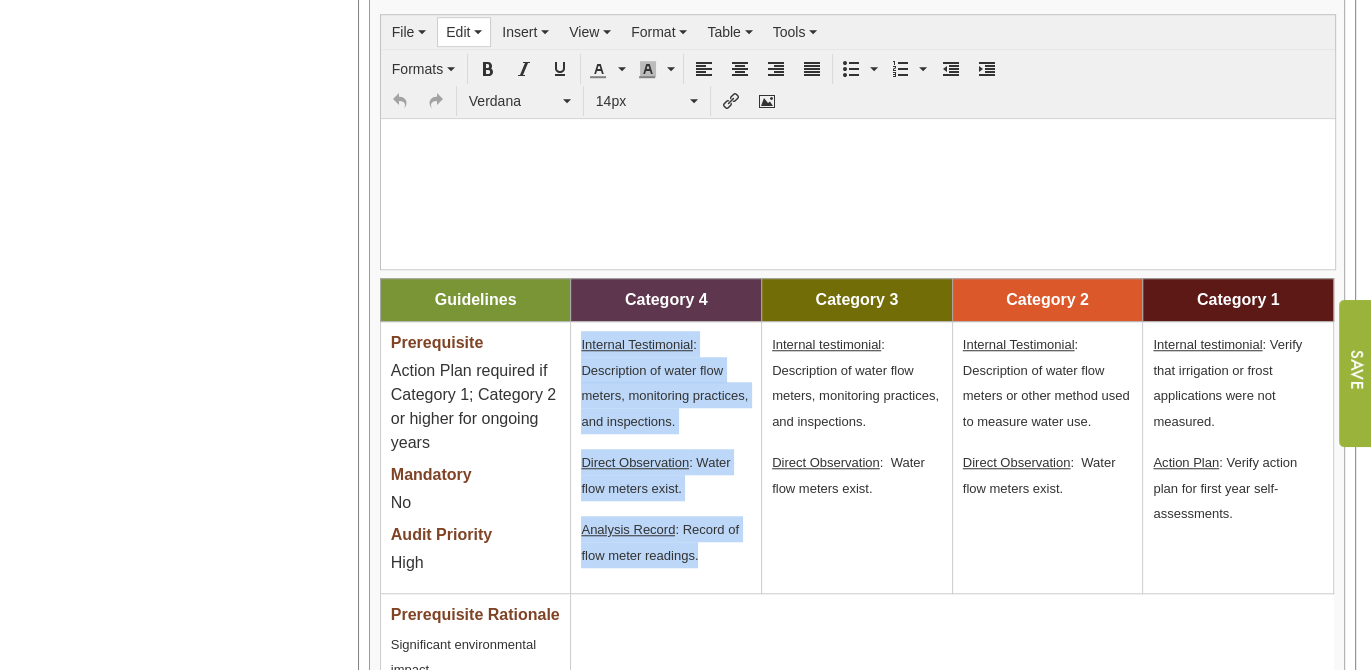 click on "Edit" at bounding box center [464, 32] 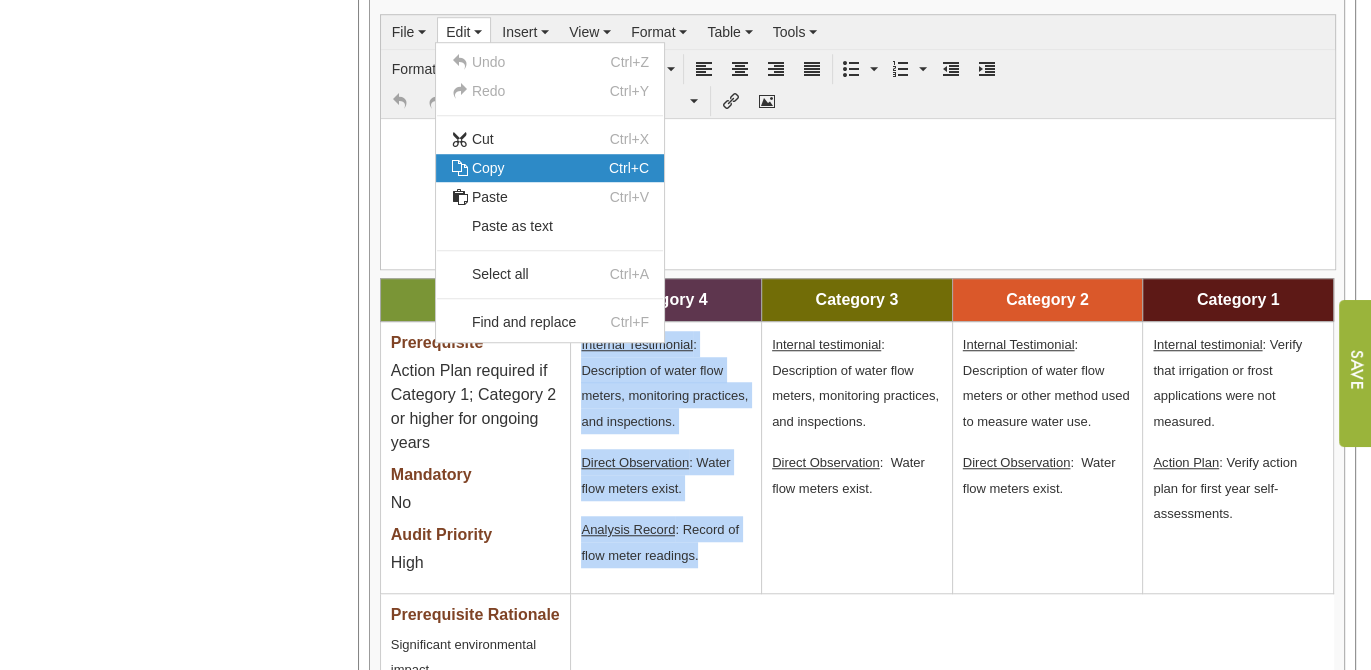 click on "Copy" at bounding box center (488, 168) 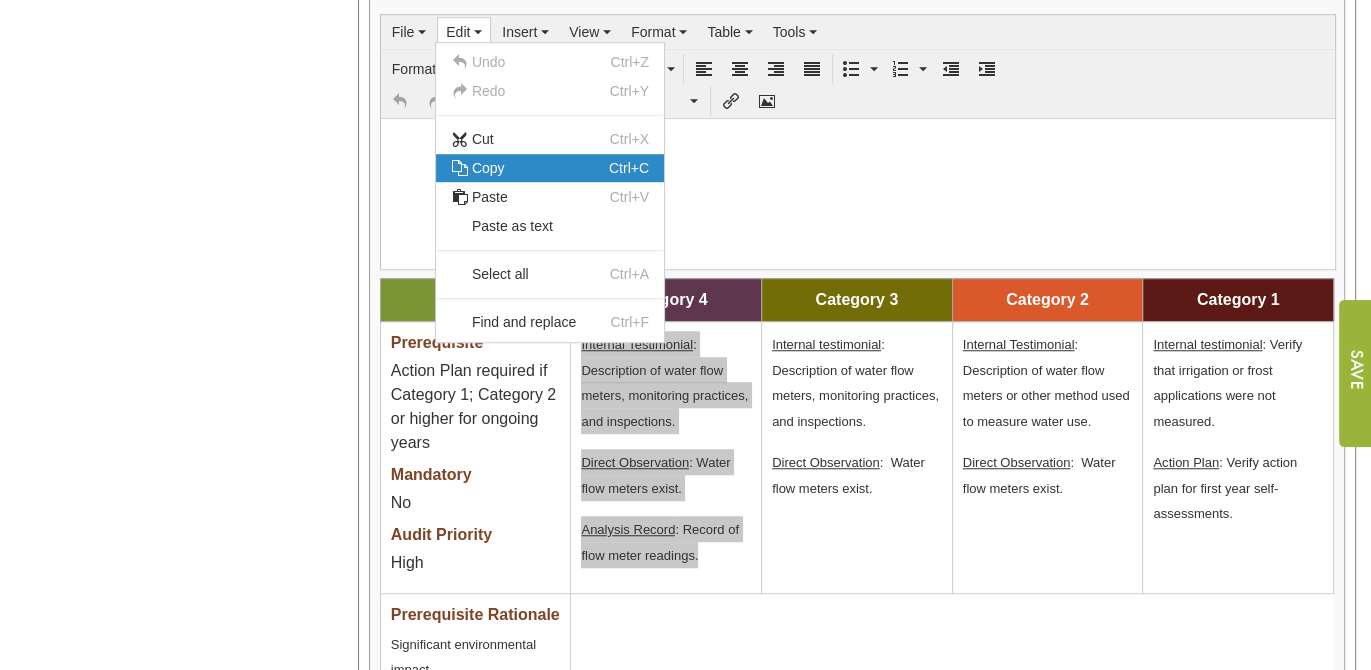 copy on "Internal Testimonial : Description of water flow meters, monitoring practices, and inspections.
Direct Observation : Water flow meters exist.
Analysis Record : Record of flow meter readings." 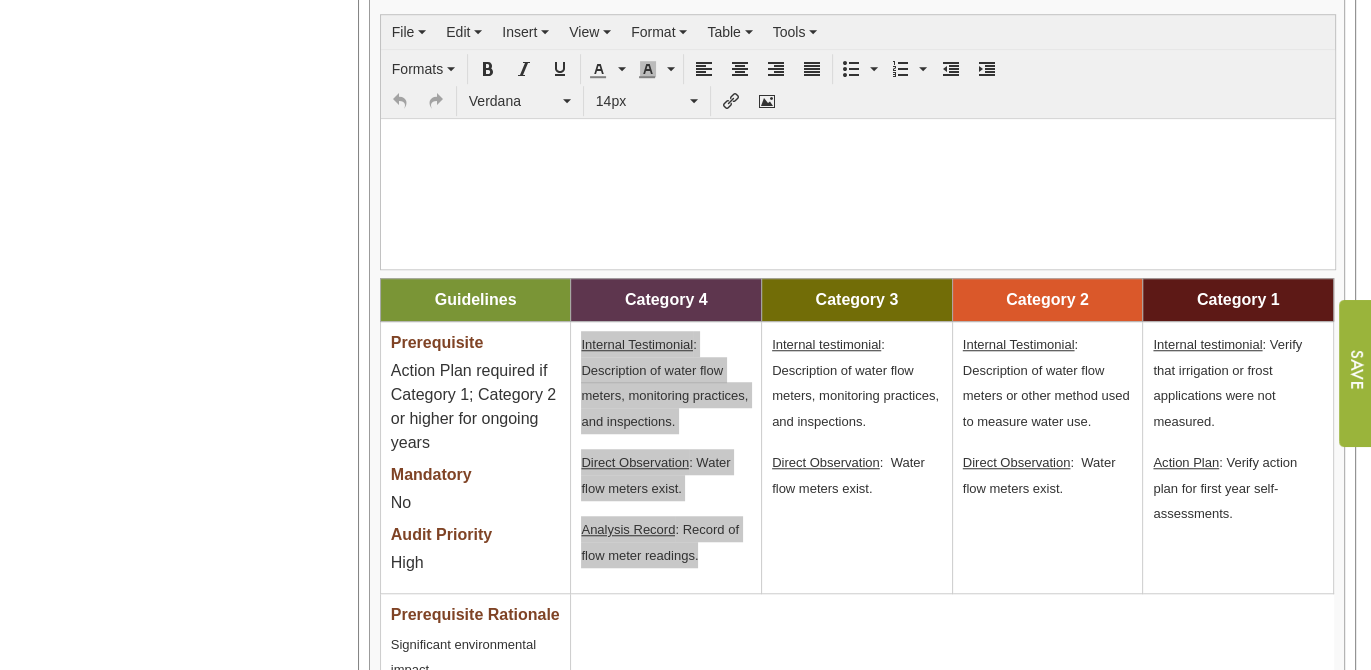 click at bounding box center (857, 141) 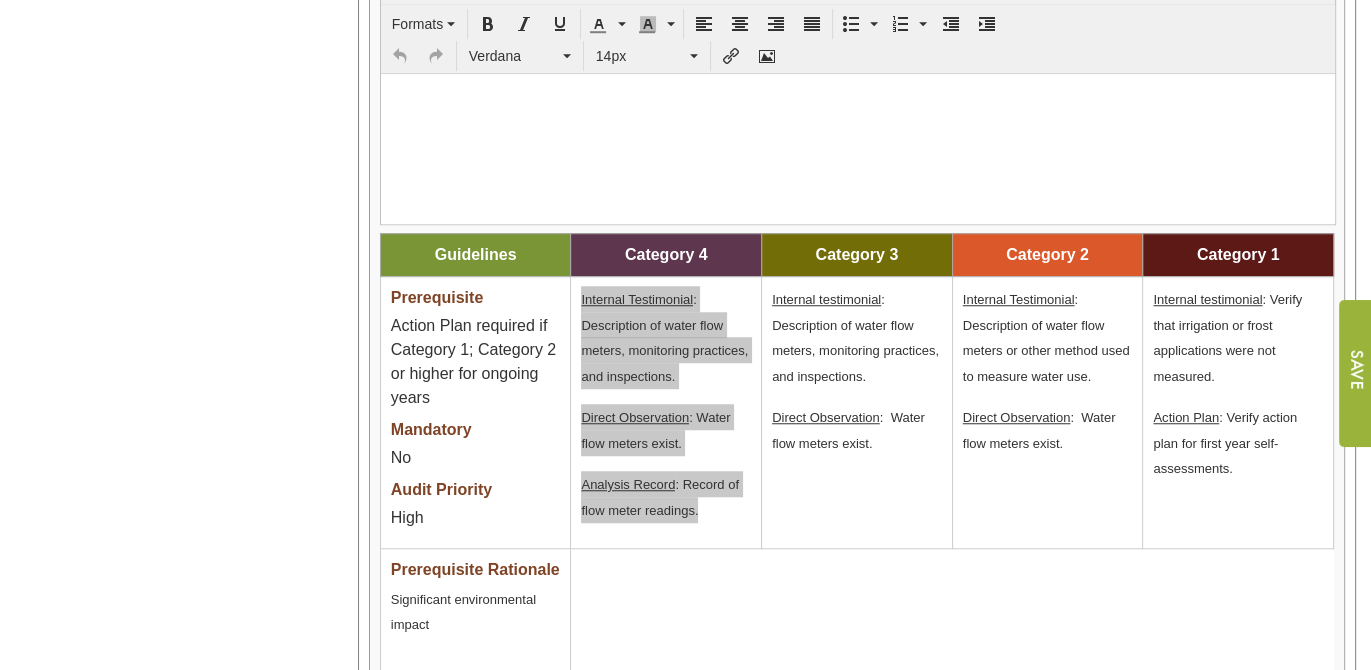 scroll, scrollTop: 1714, scrollLeft: 0, axis: vertical 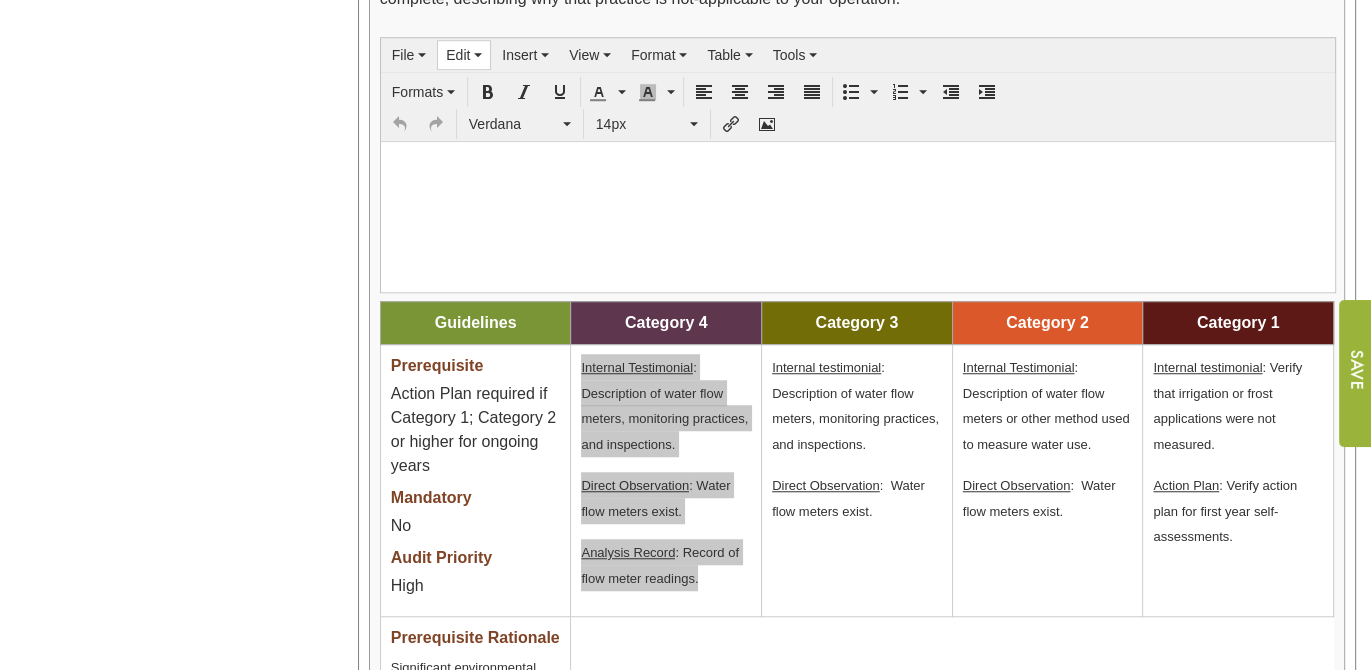 click on "Edit" at bounding box center (458, 55) 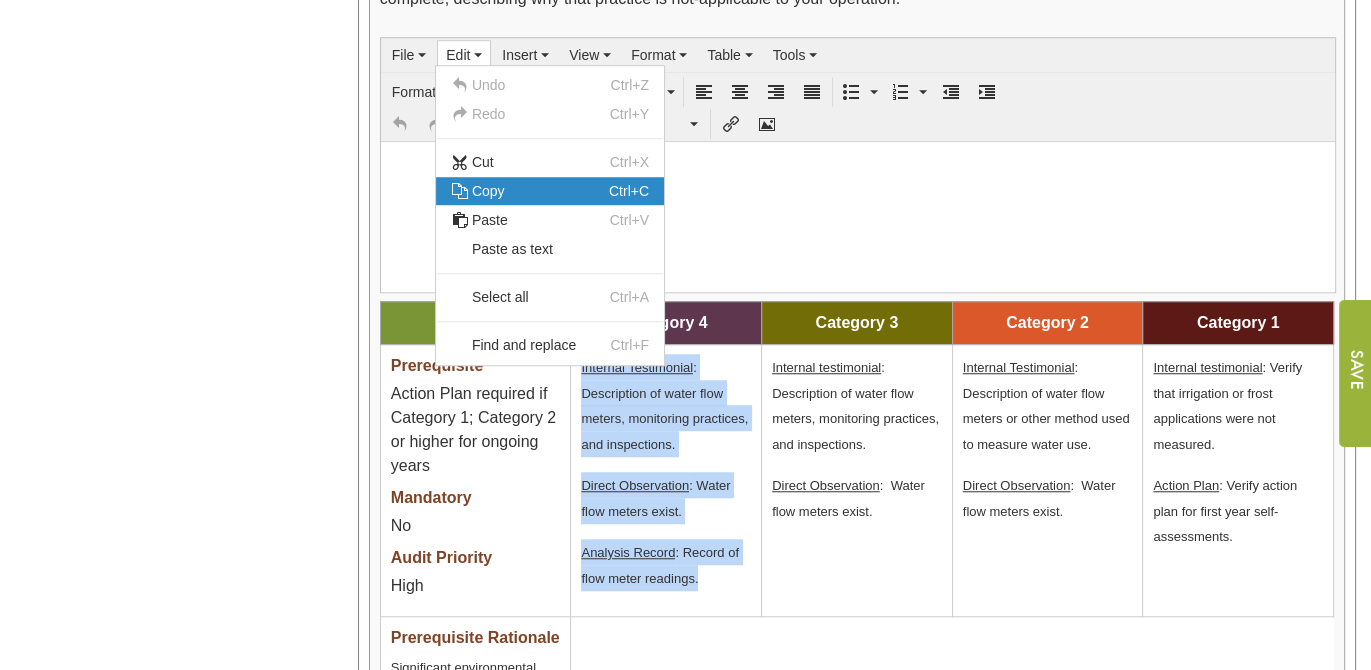click on "Copy" at bounding box center [488, 191] 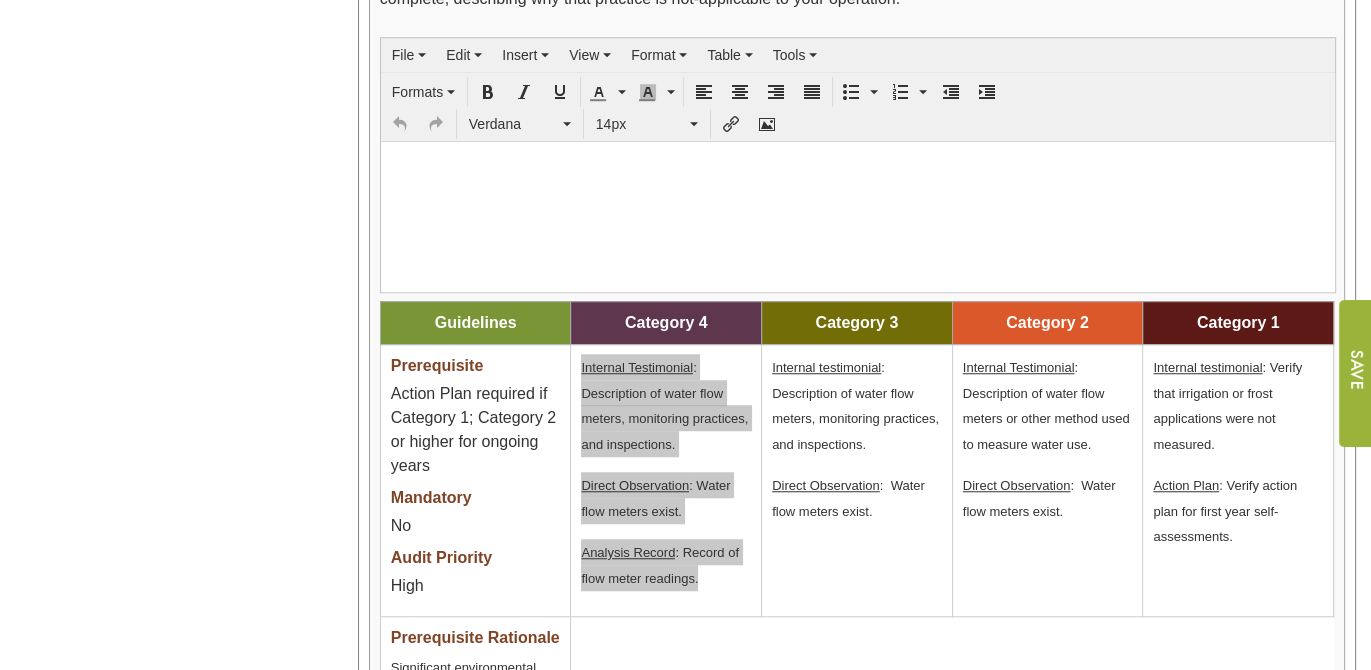 click at bounding box center [857, 164] 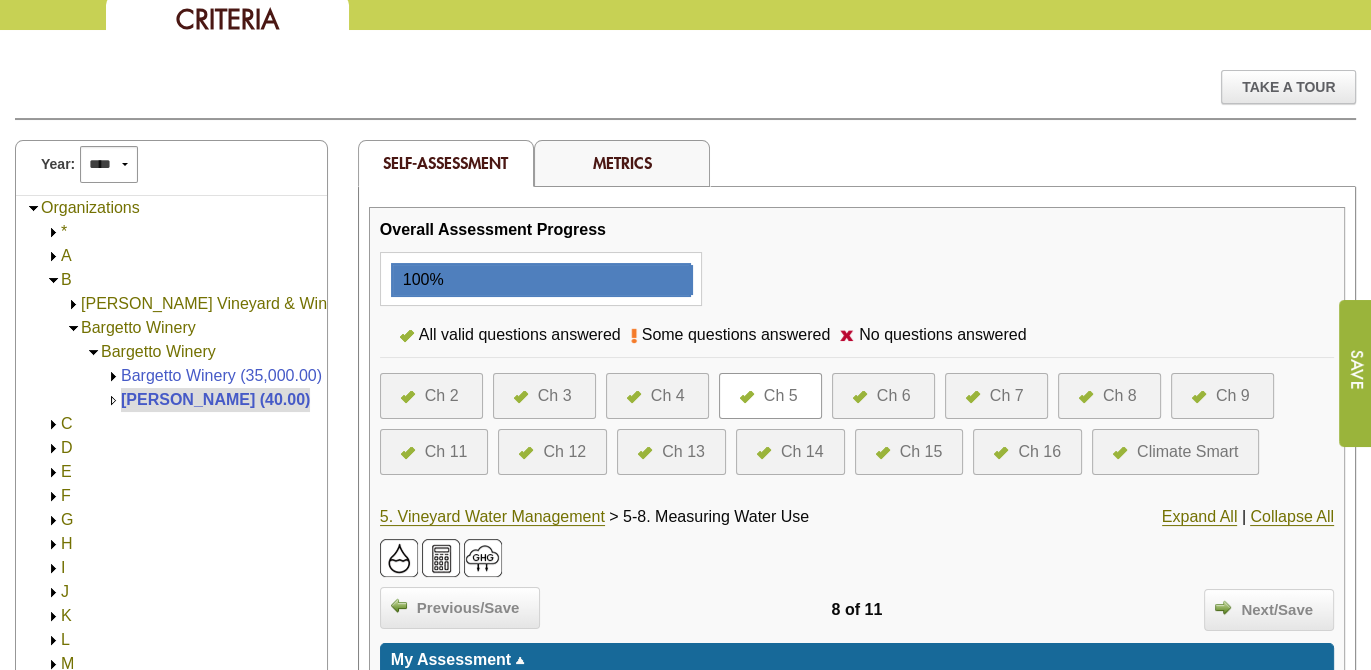 scroll, scrollTop: 175, scrollLeft: 0, axis: vertical 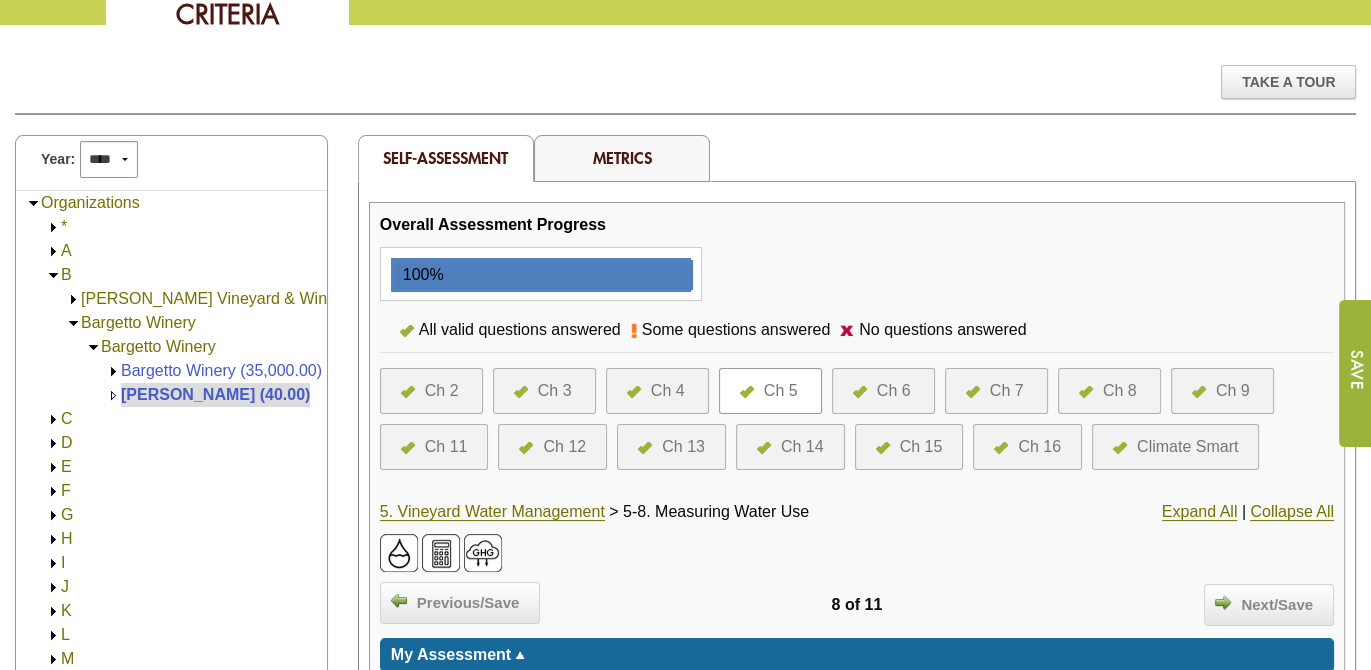 click on "Ch 6" at bounding box center (894, 391) 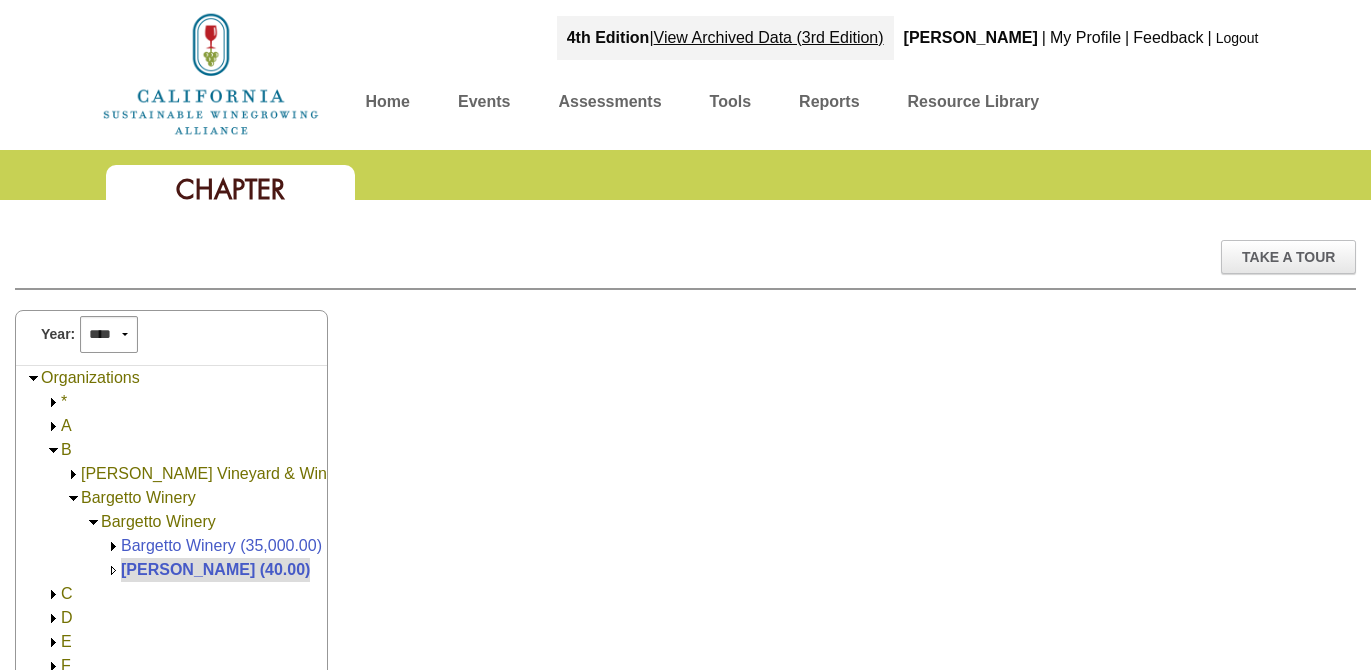 scroll, scrollTop: 0, scrollLeft: 0, axis: both 